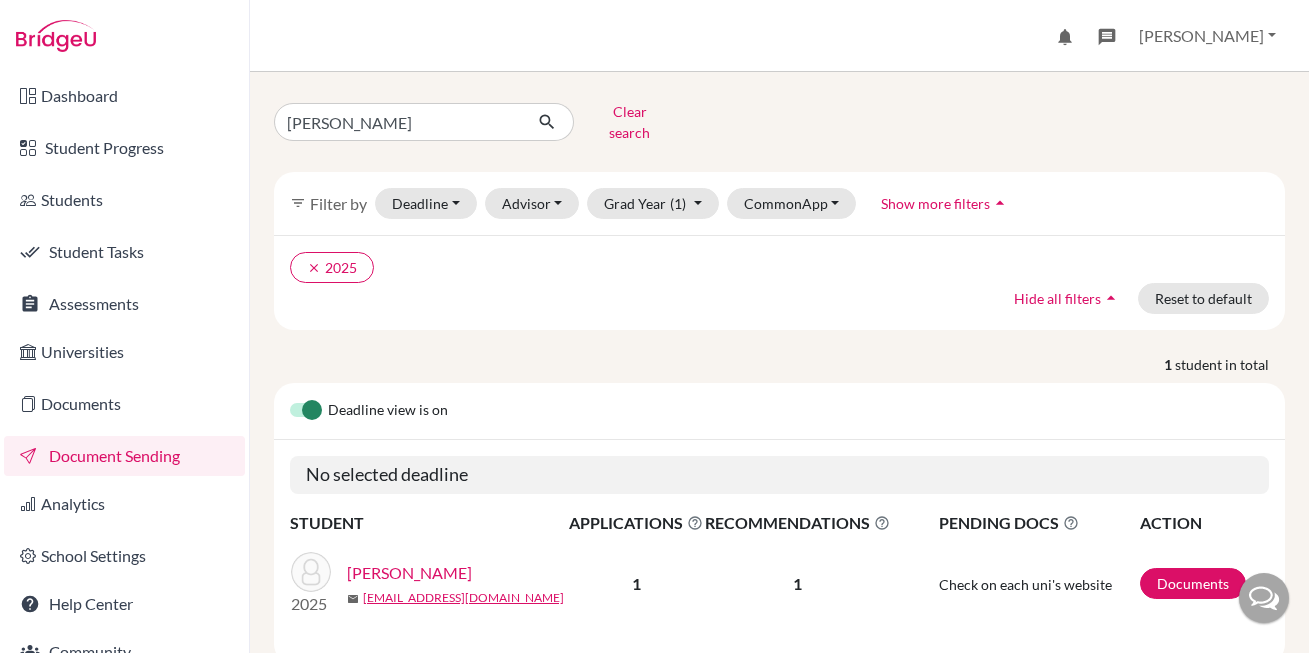 scroll, scrollTop: 0, scrollLeft: 0, axis: both 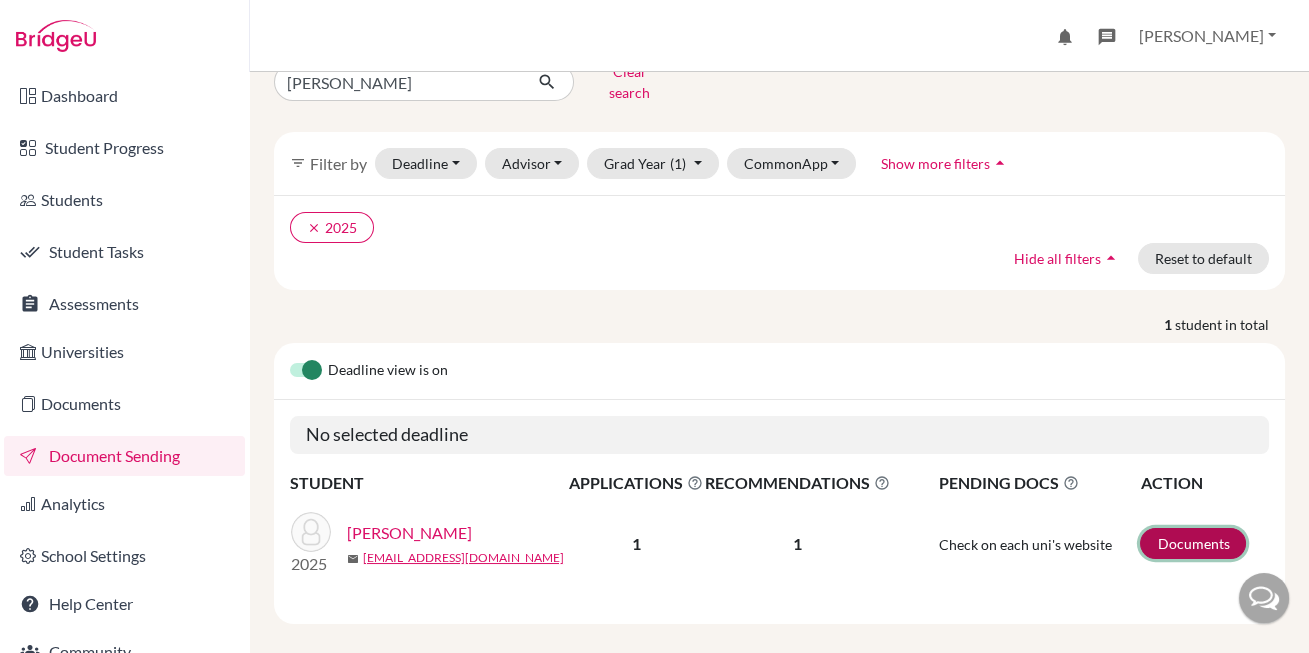 click on "Documents" at bounding box center (1193, 543) 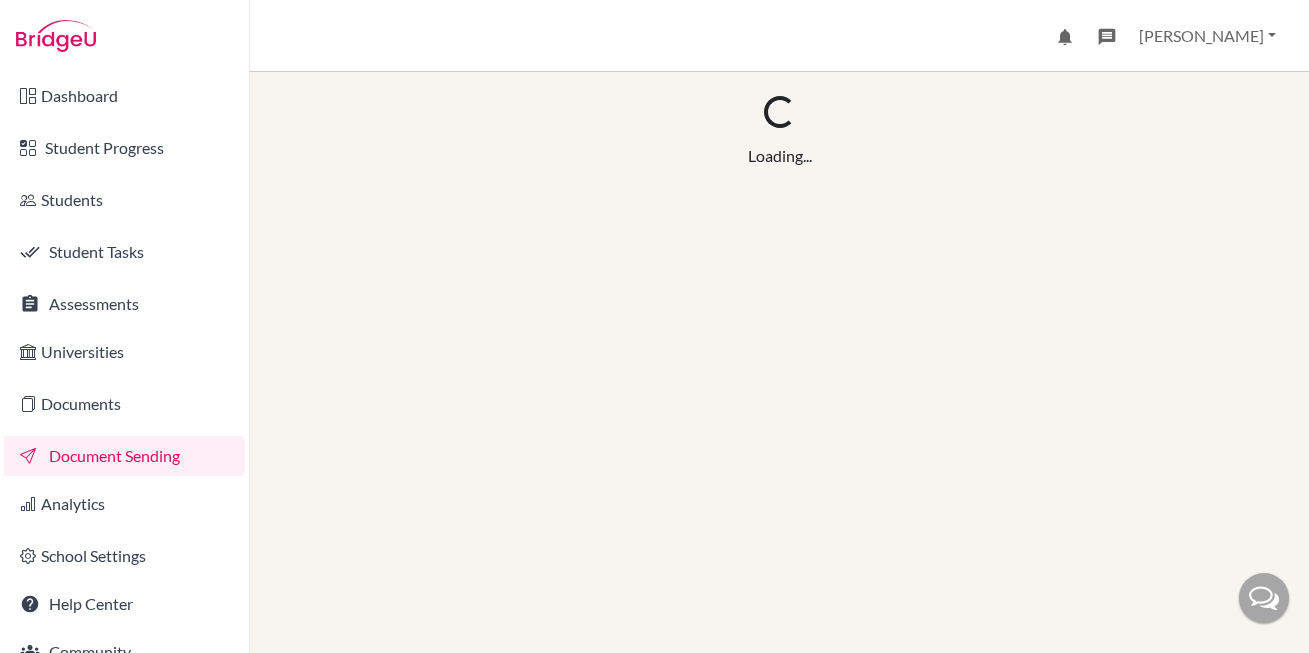 scroll, scrollTop: 0, scrollLeft: 0, axis: both 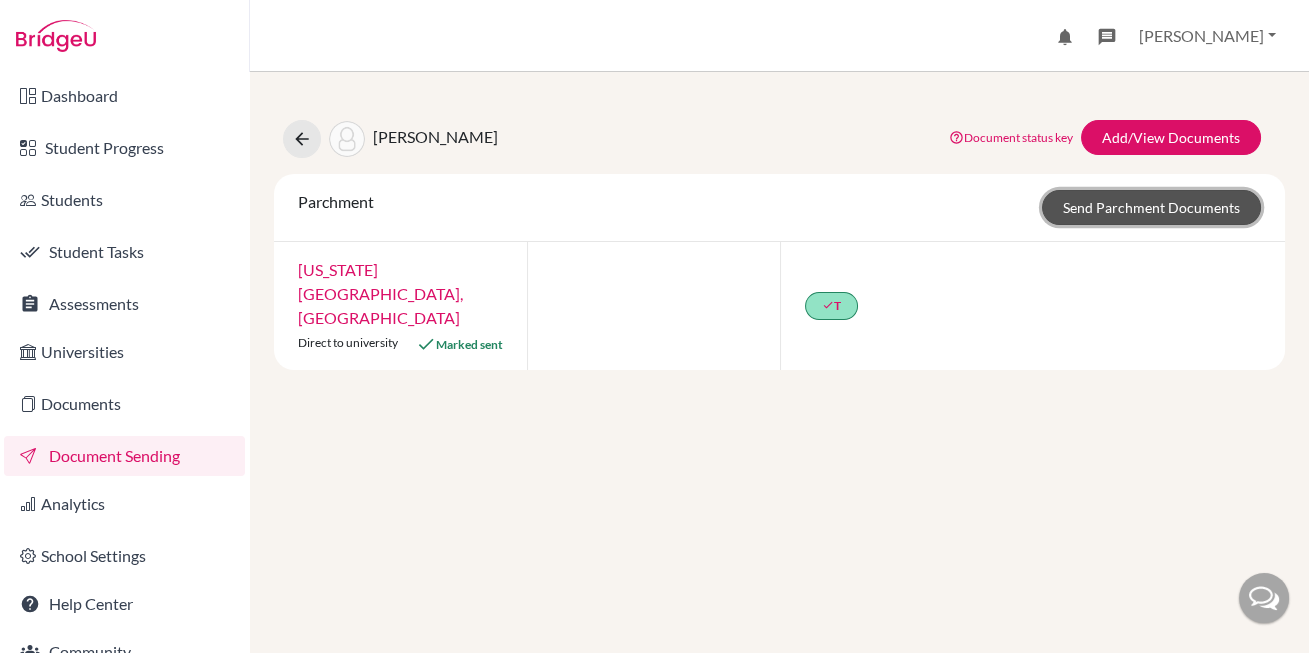 click on "Send Parchment Documents" 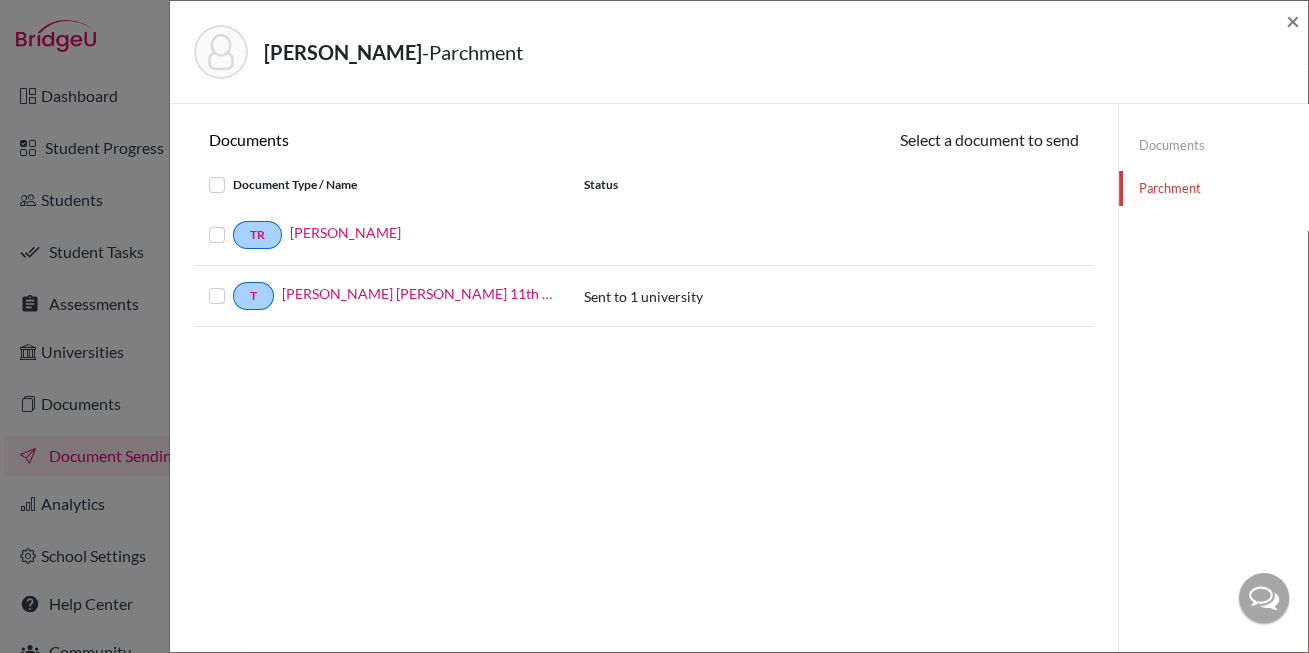 click on "Sent to 1 university" at bounding box center (643, 296) 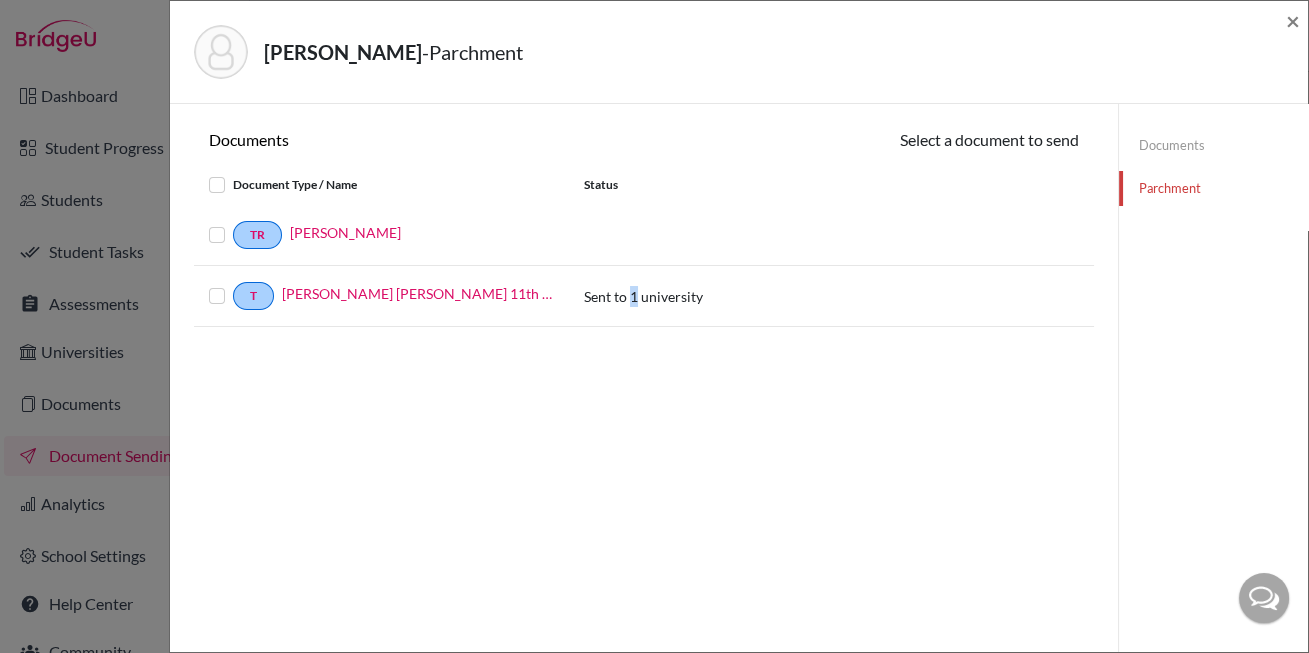 click on "Sent to 1 university" at bounding box center (643, 296) 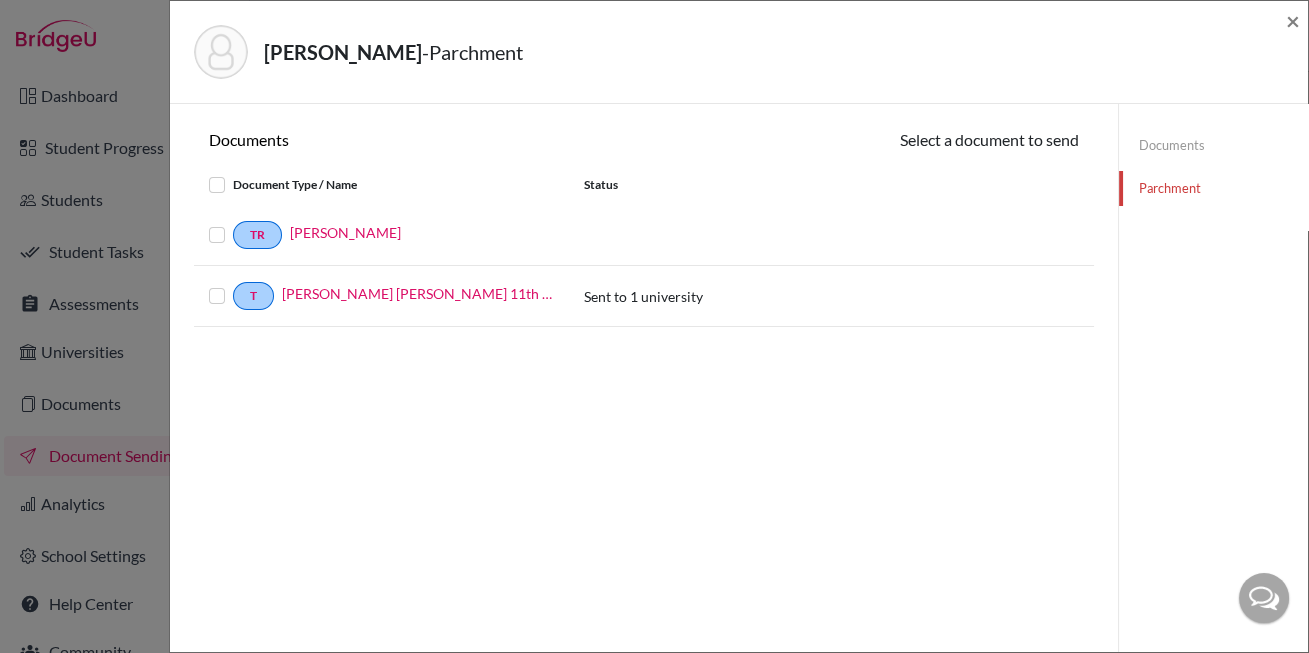 click at bounding box center [233, 284] 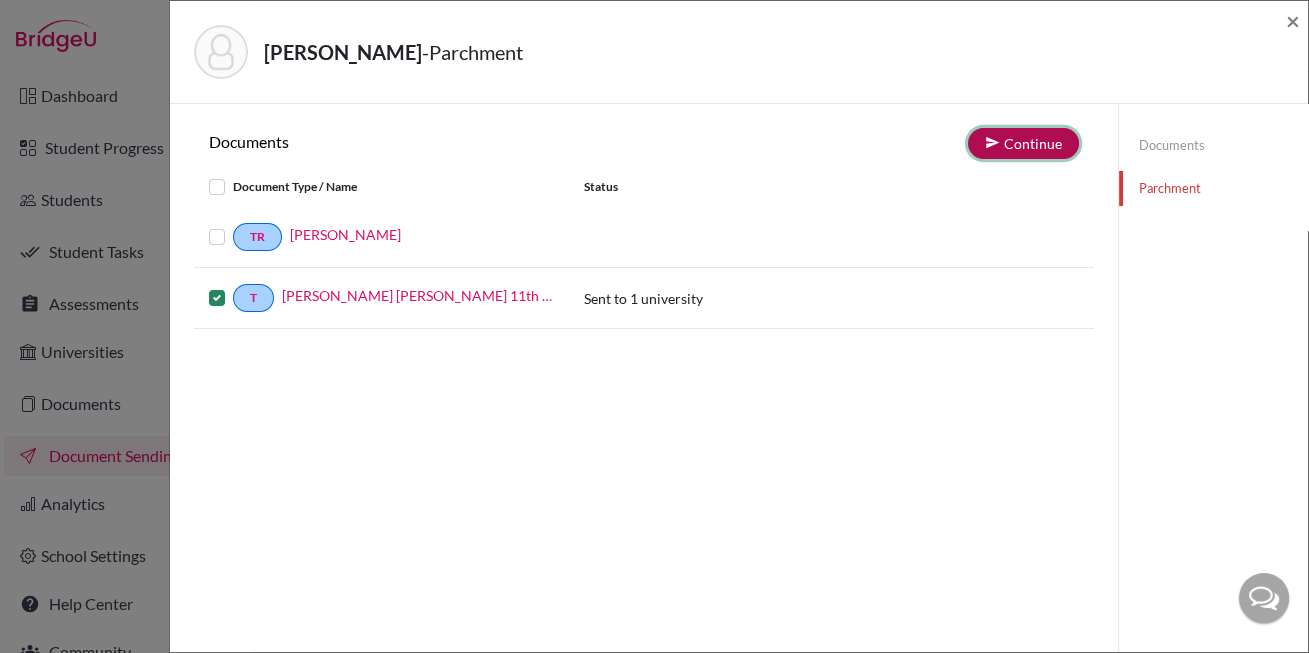 click on "Continue" at bounding box center (1023, 143) 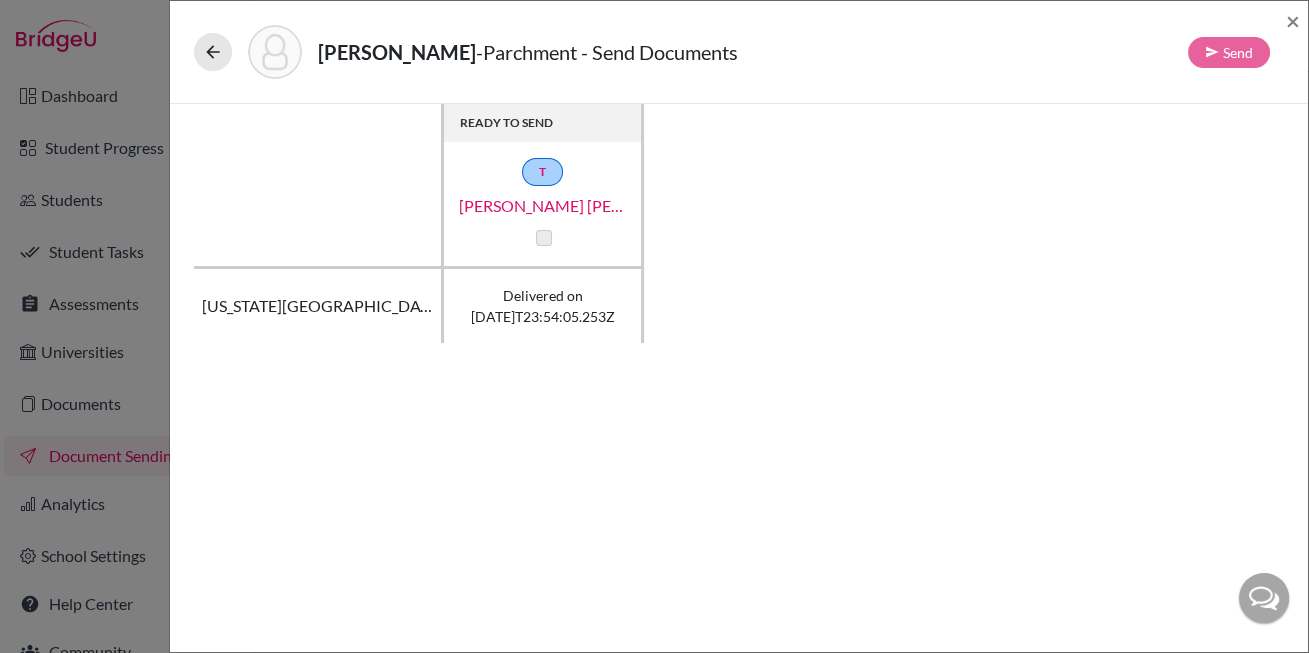 click on "Delivered on  2025-06-28T23:54:05.253Z" 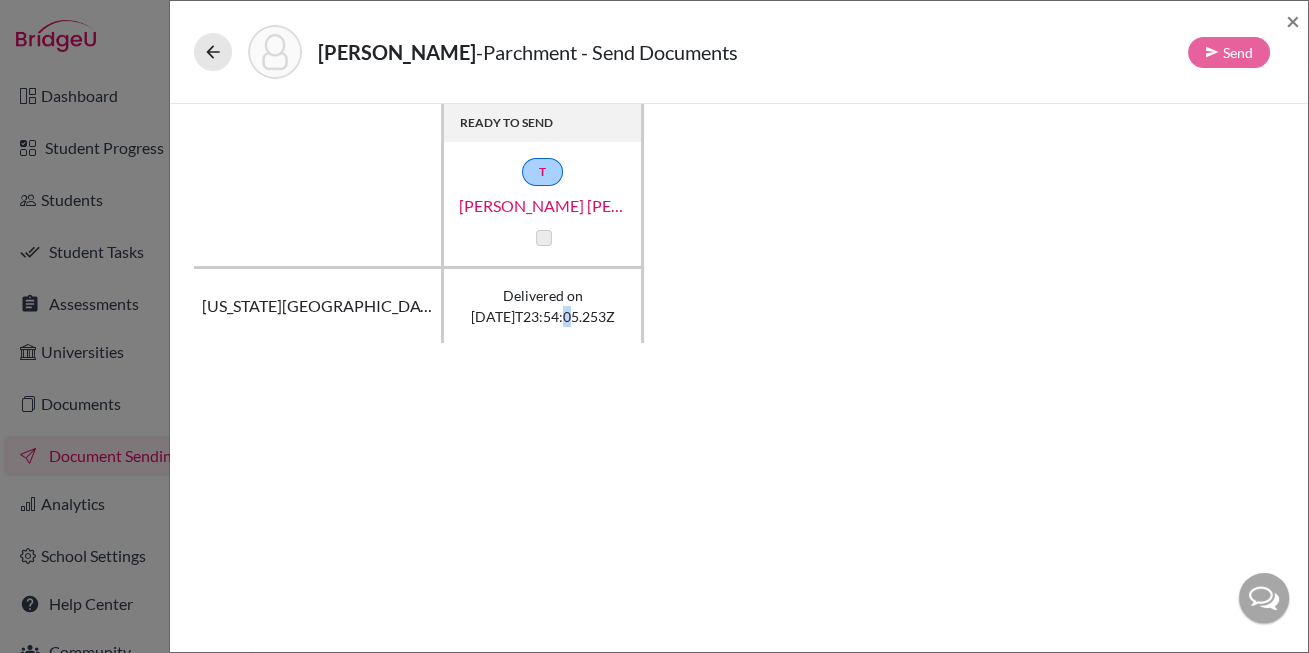 click on "Delivered on  2025-06-28T23:54:05.253Z" 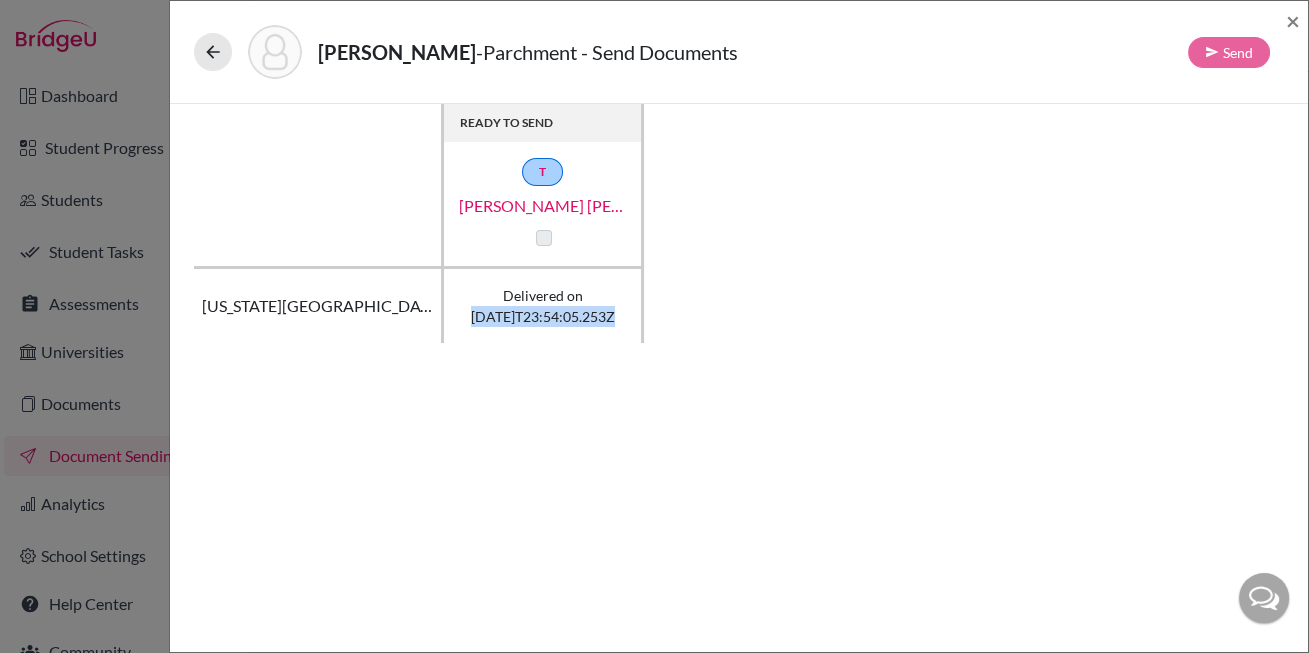 click on "Delivered on  2025-06-28T23:54:05.253Z" 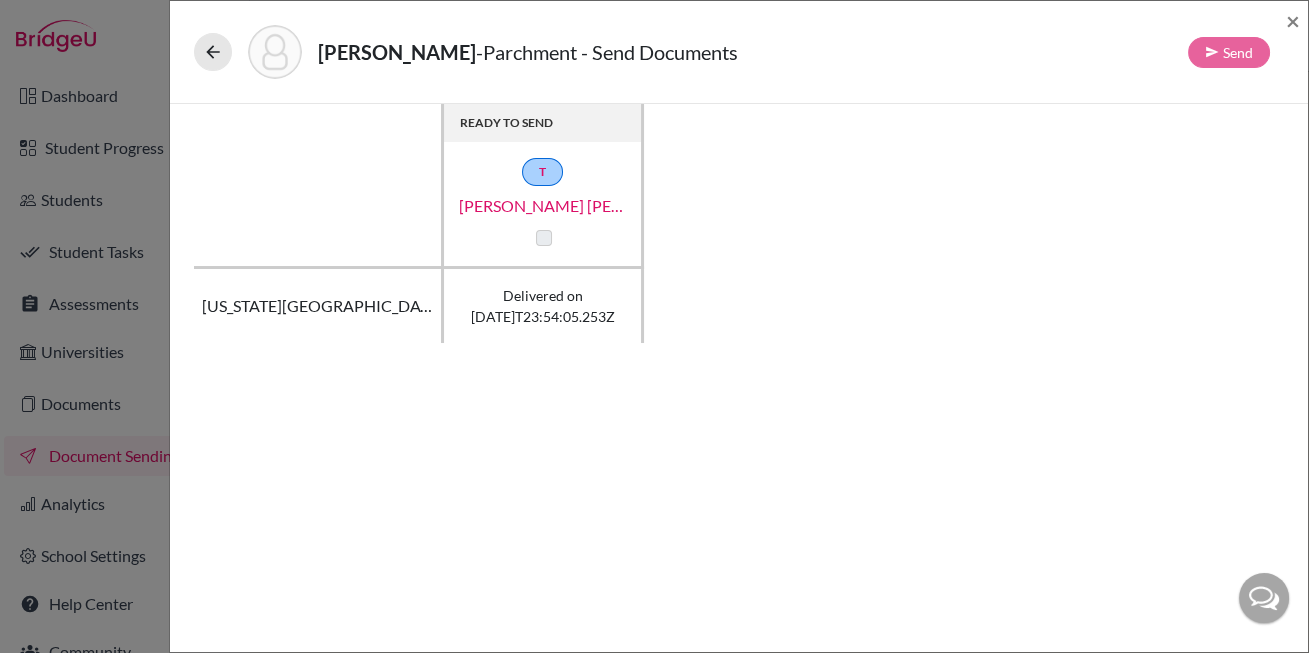 click on "California State University, Fullerton" at bounding box center [319, 306] 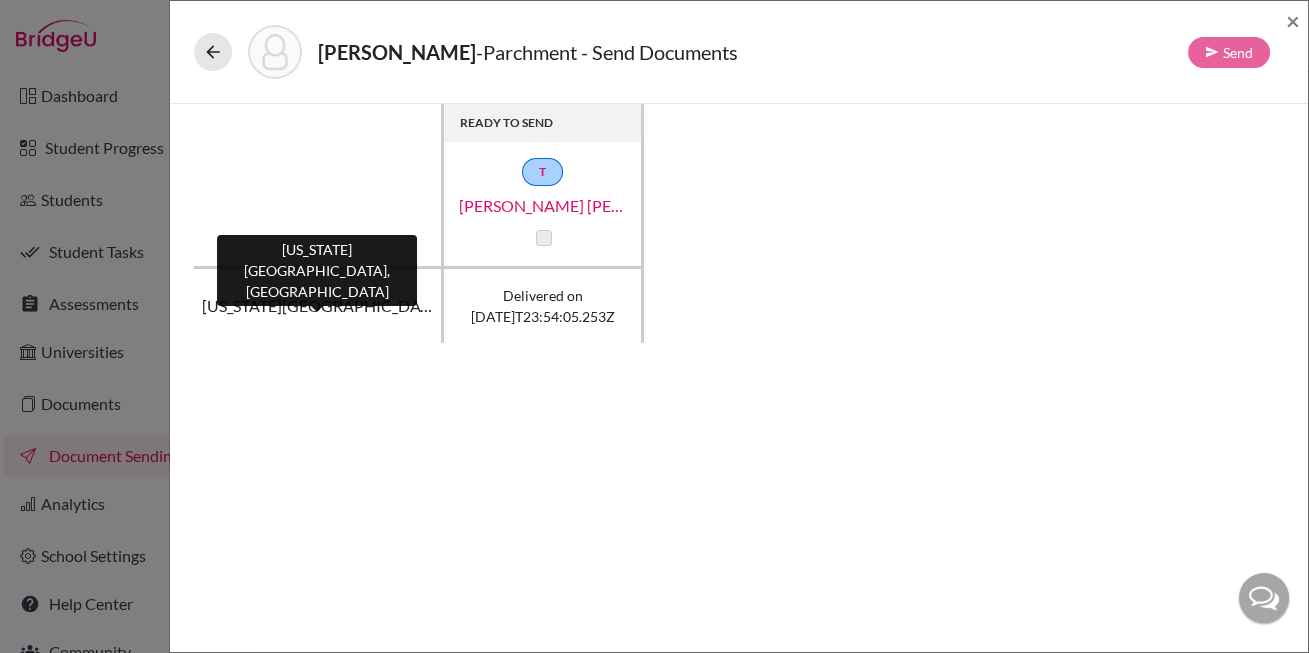 click on "[US_STATE][GEOGRAPHIC_DATA], [GEOGRAPHIC_DATA]" at bounding box center [317, 306] 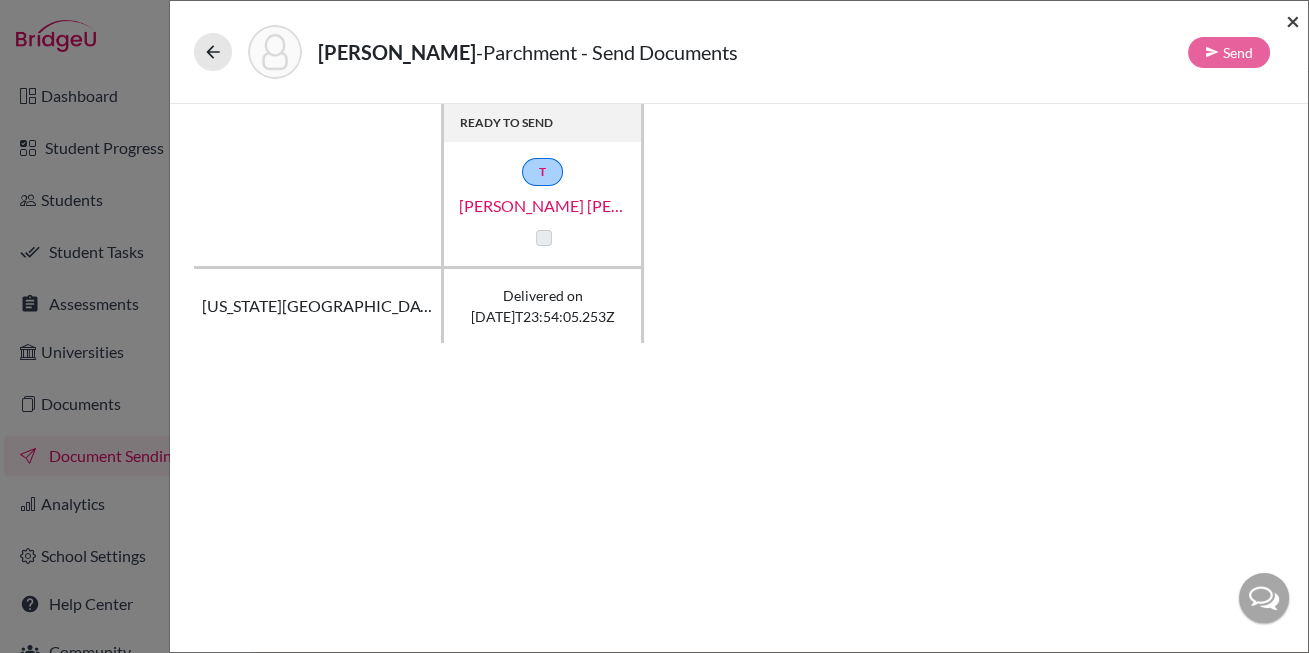 click on "×" at bounding box center [1293, 20] 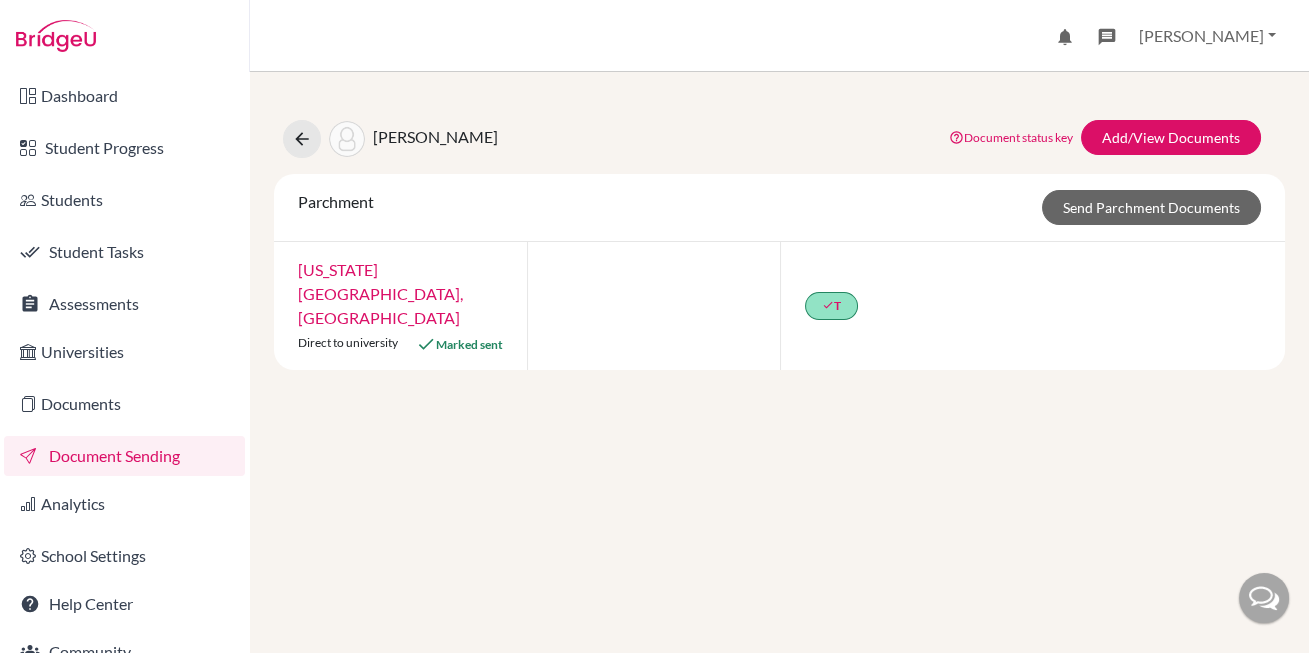click at bounding box center (1264, 598) 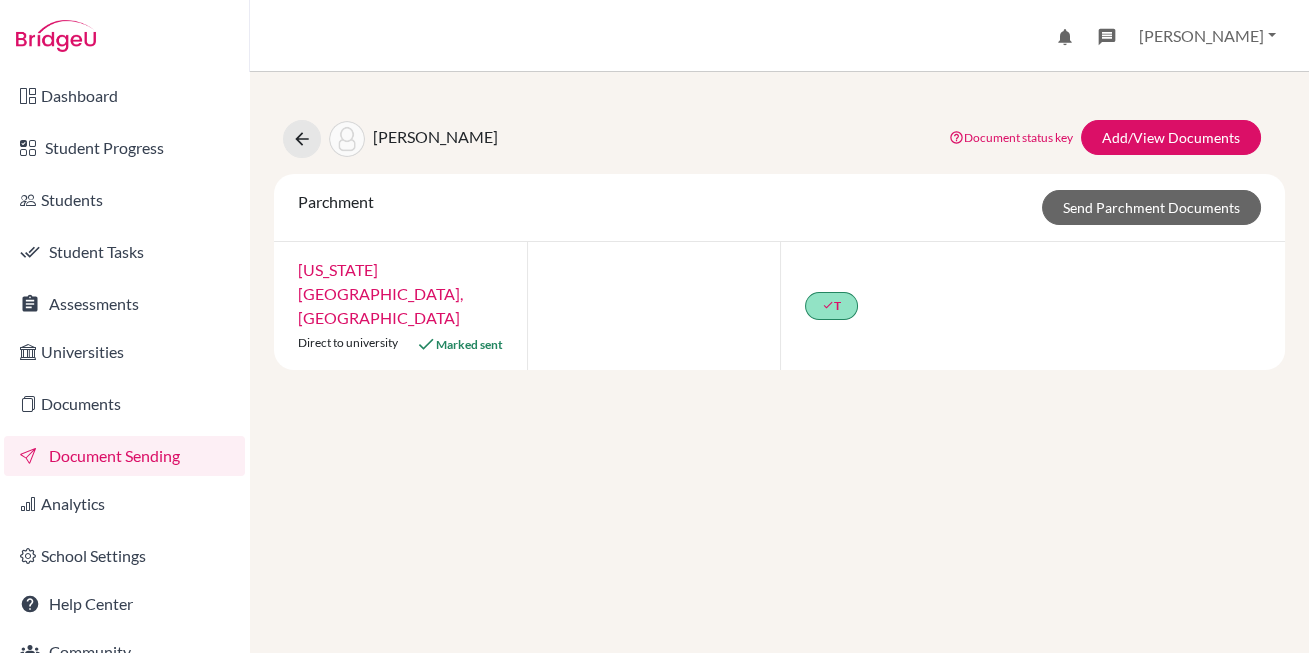 scroll, scrollTop: 0, scrollLeft: 0, axis: both 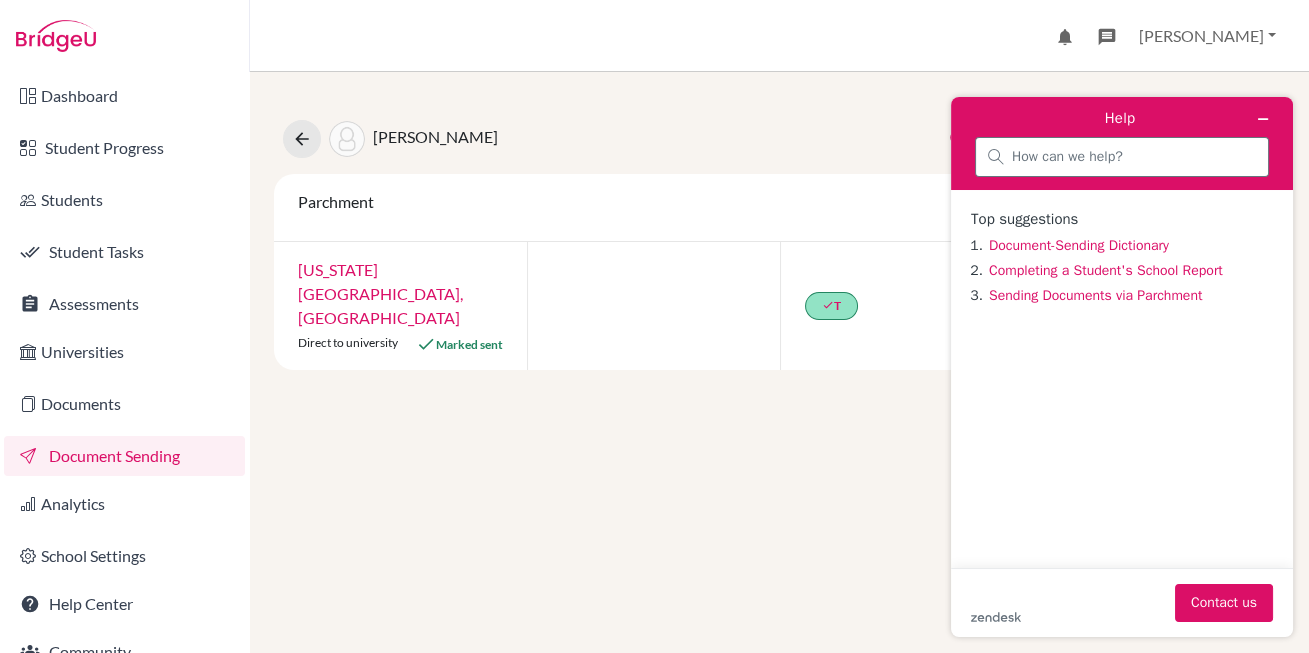 click at bounding box center [1122, 157] 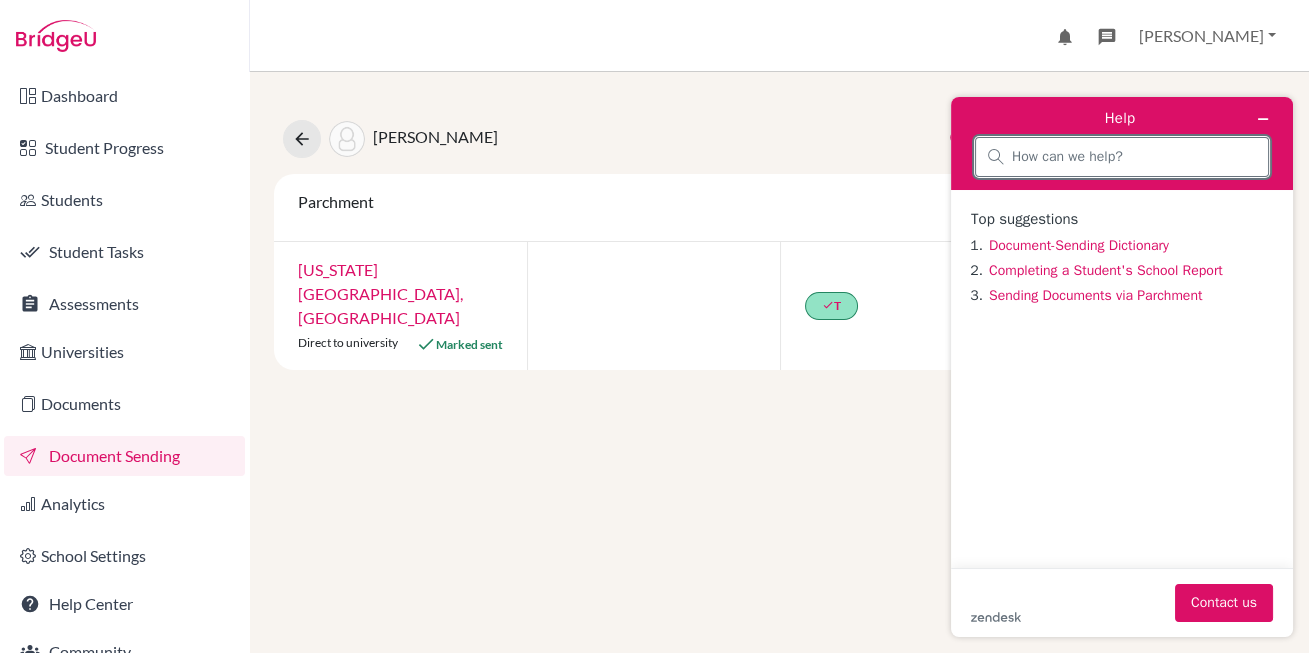type on "t" 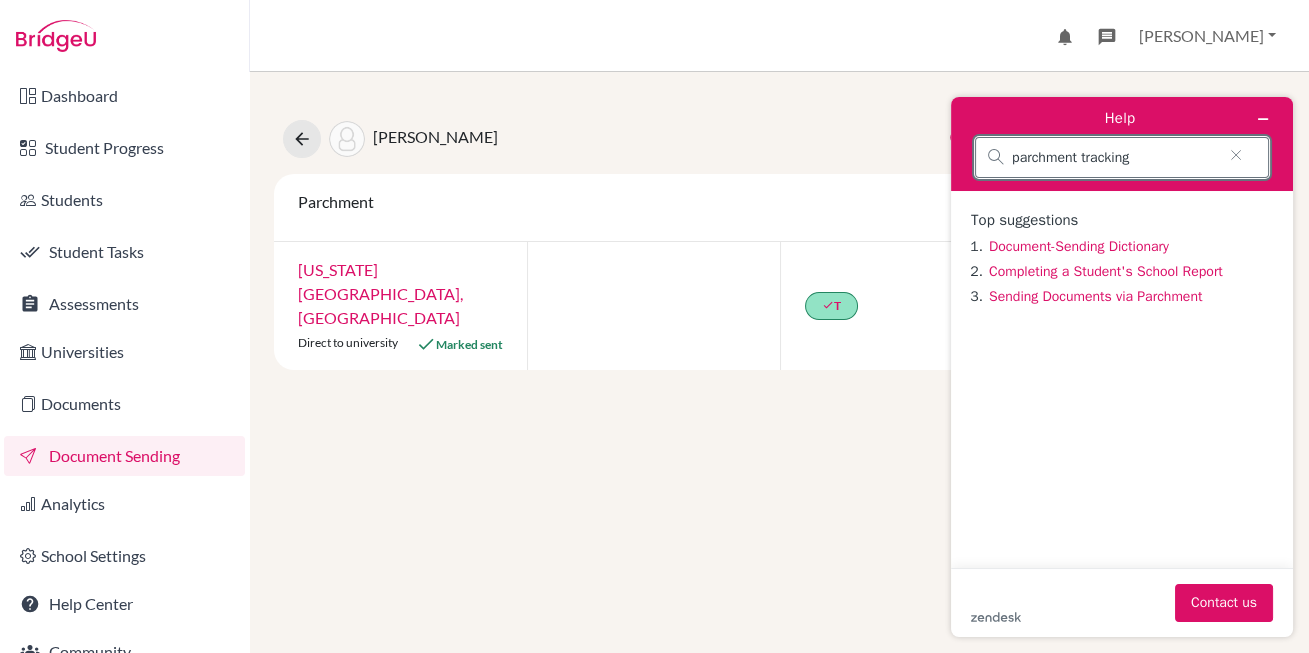 type on "parchment tracking" 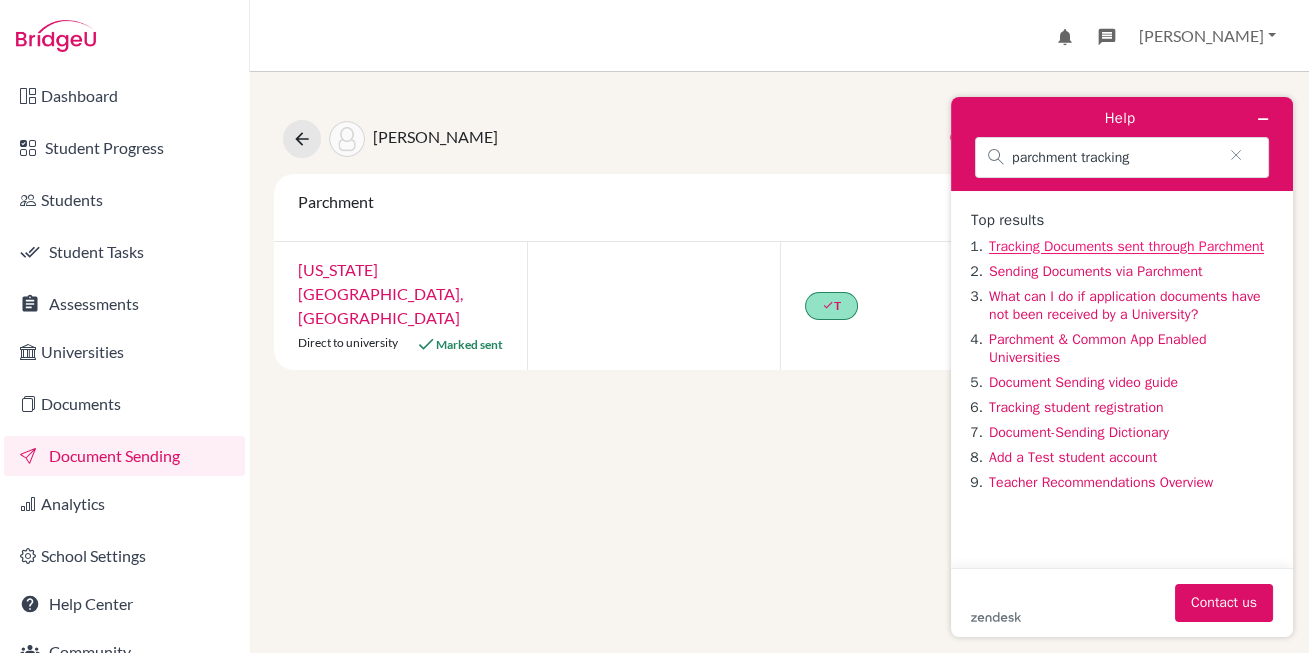 click on "Tracking Documents sent through Parchment" at bounding box center (1126, 246) 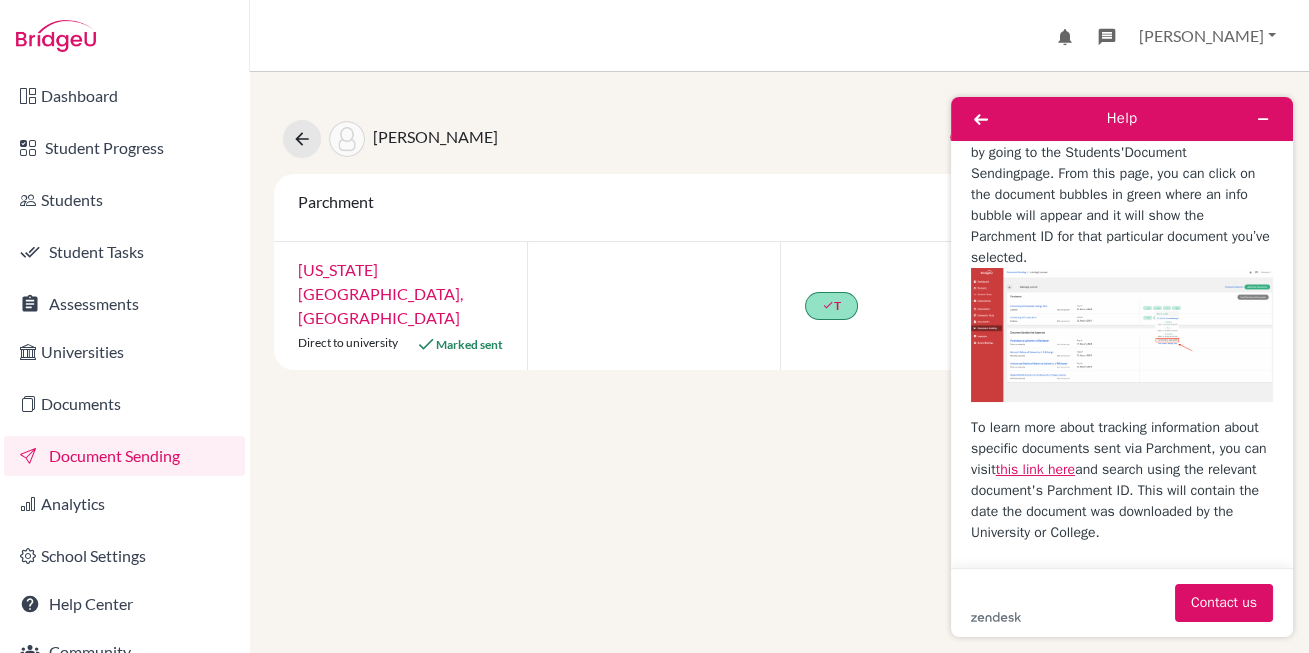 scroll, scrollTop: 765, scrollLeft: 0, axis: vertical 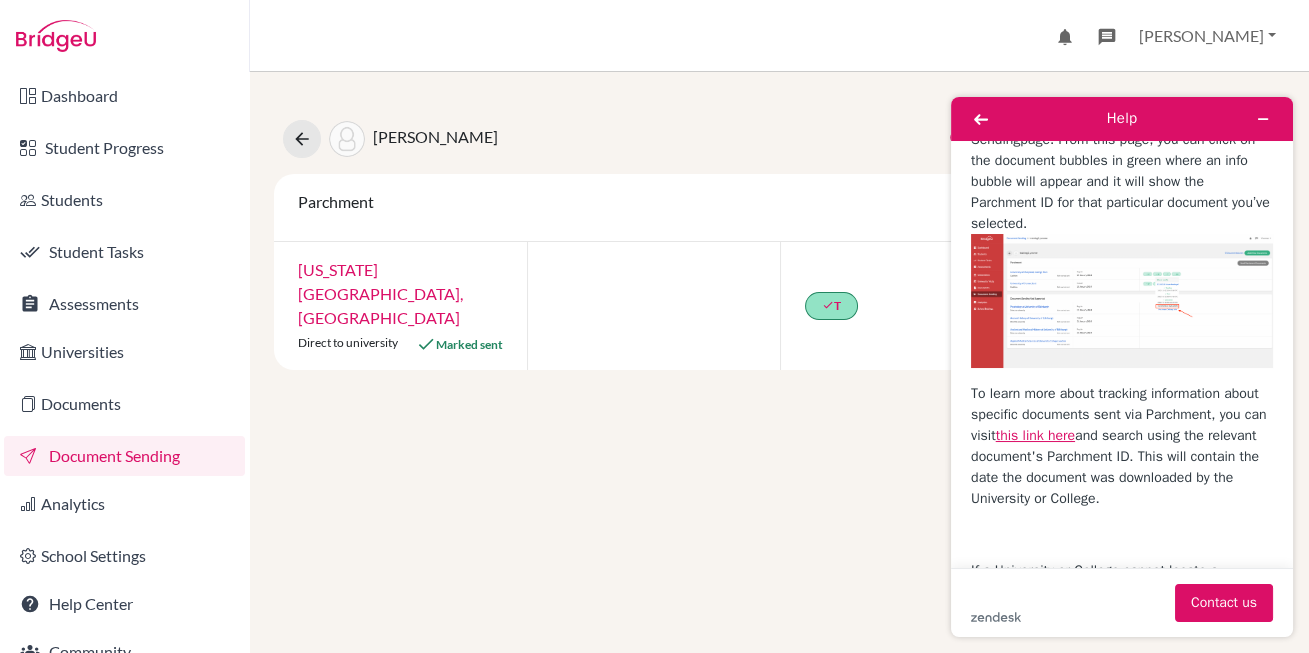 click on "Holsclaw, Madeleine Leigh  Document status key TR Requirement. Document not uploaded yet. TR Document uploaded / form saved. Ready to send to universities. TR Document is "sending". TR Document has been sent. TR Document has failed to send. Contact our team via live chat or hi@bridge-u.com Add/View Documents Parchment  Send Parchment Documents California State University, Fullerton Direct to university Marked sent done  T" at bounding box center (779, 362) 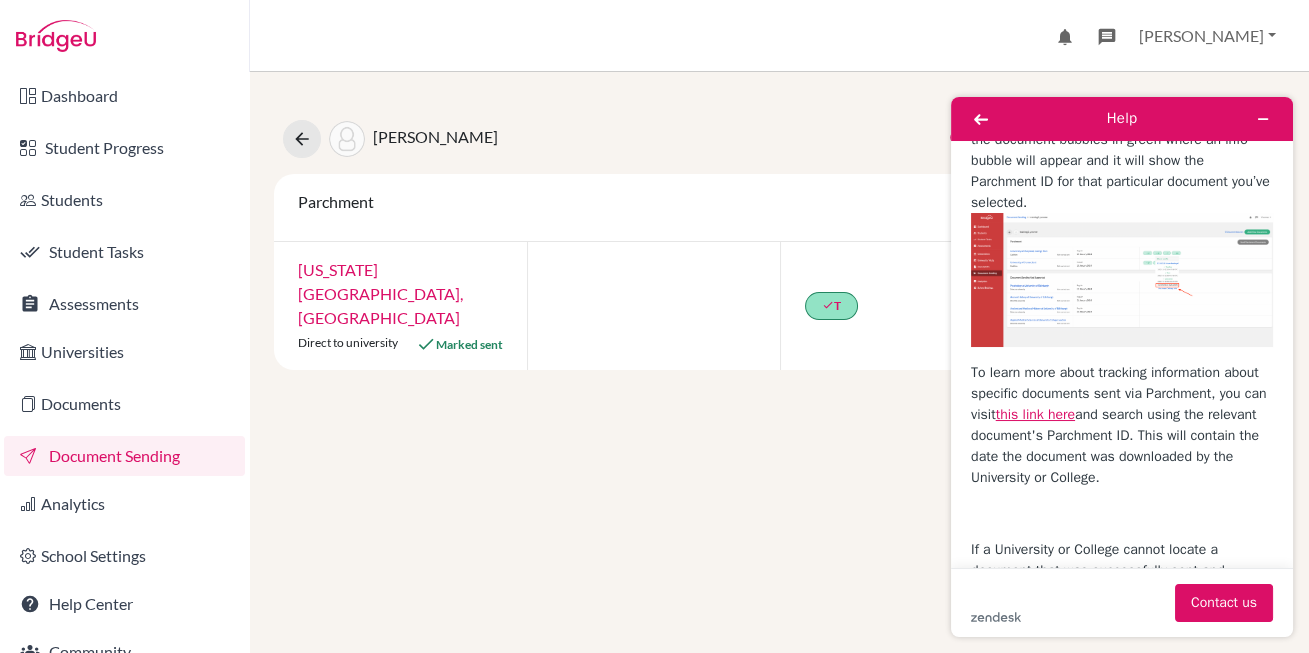 scroll, scrollTop: 778, scrollLeft: 0, axis: vertical 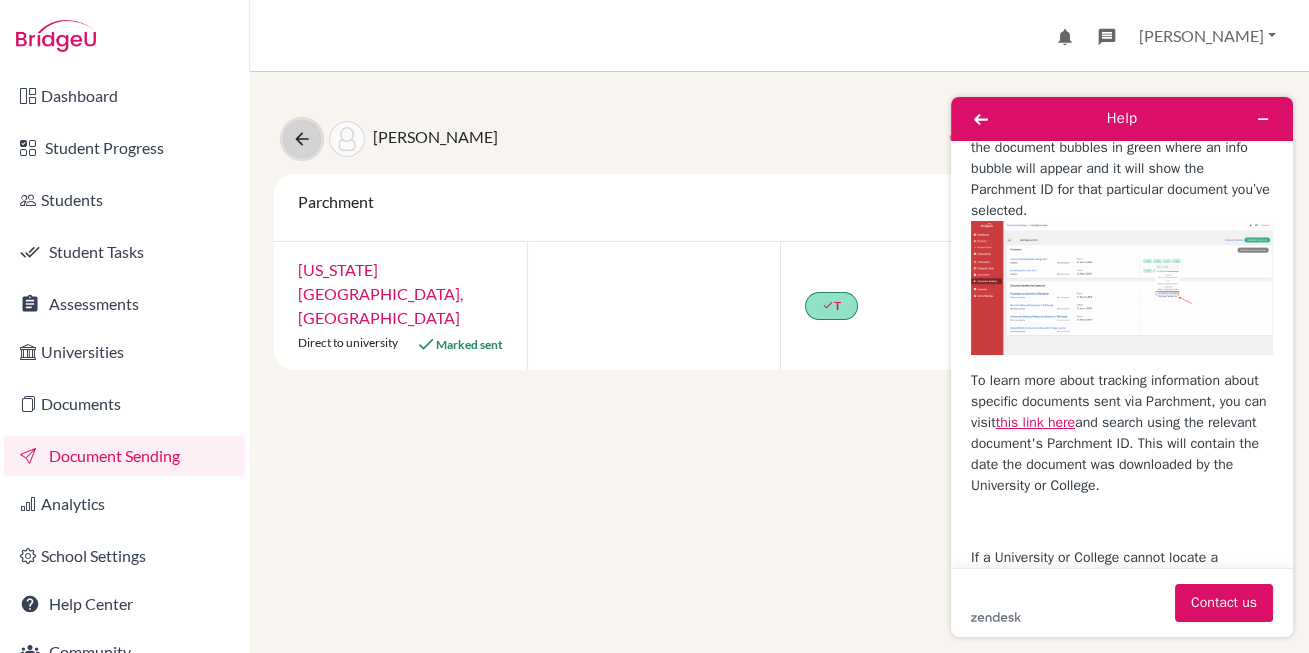 click at bounding box center [302, 139] 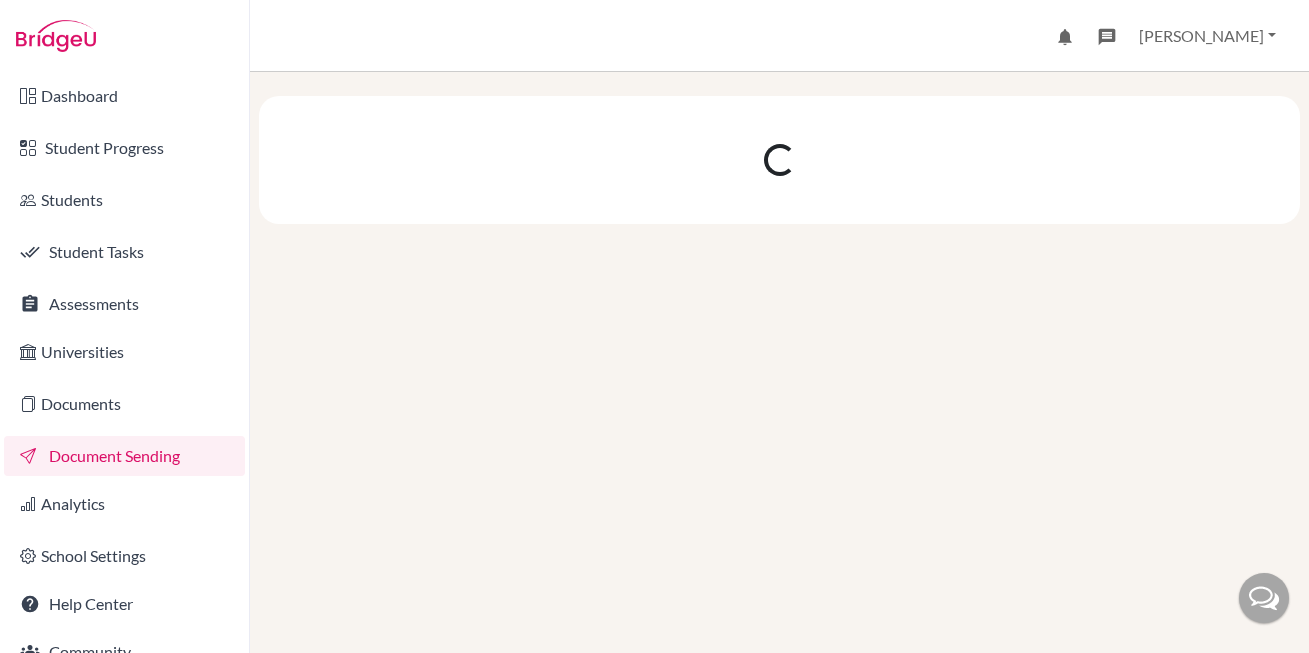 scroll, scrollTop: 0, scrollLeft: 0, axis: both 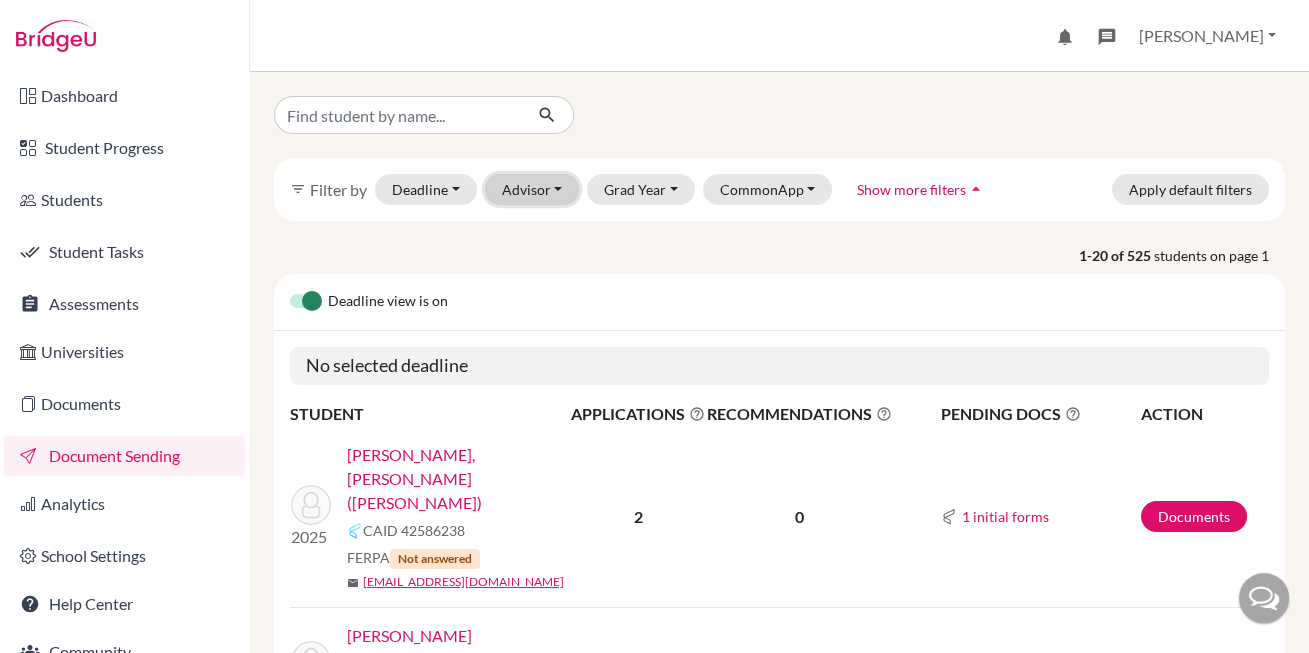 click on "Advisor" at bounding box center (532, 189) 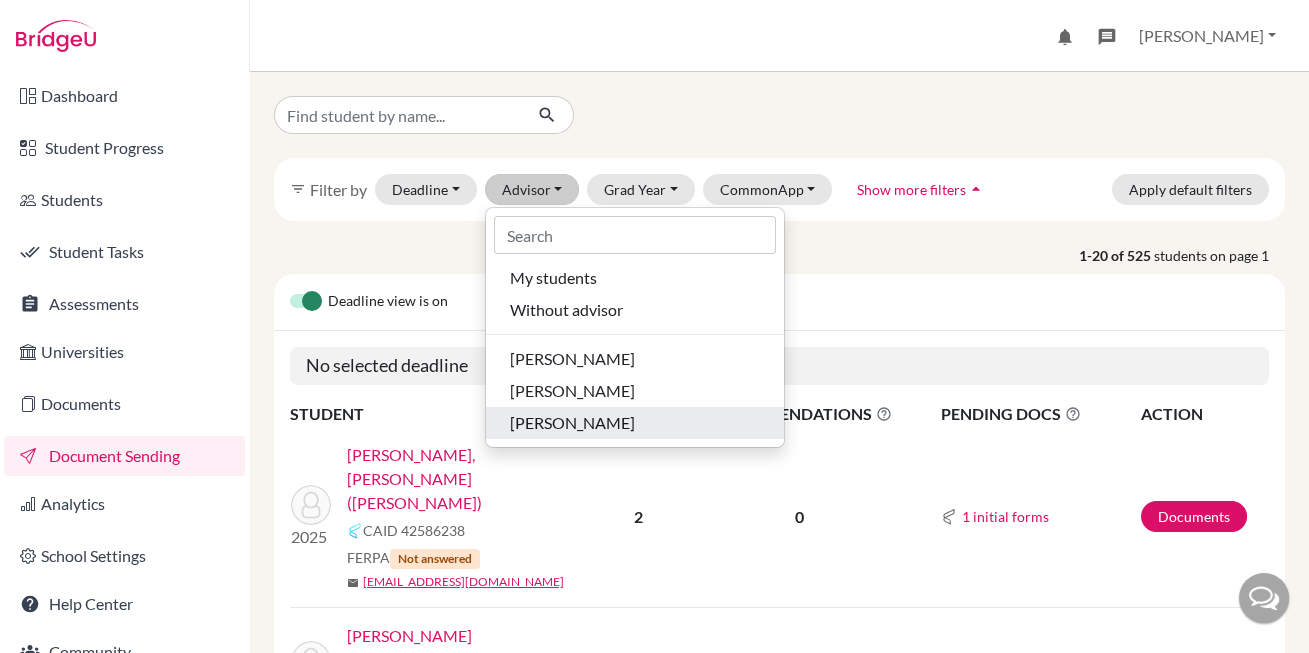 click on "[PERSON_NAME]" at bounding box center (572, 423) 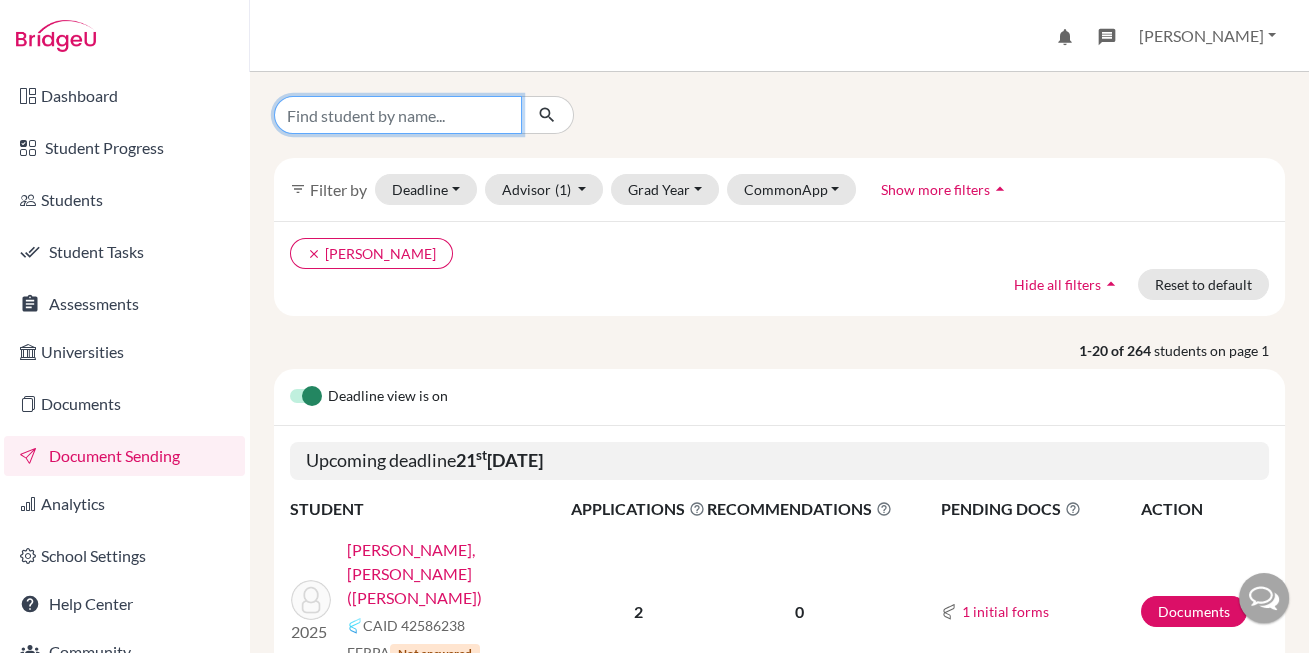 click at bounding box center (398, 115) 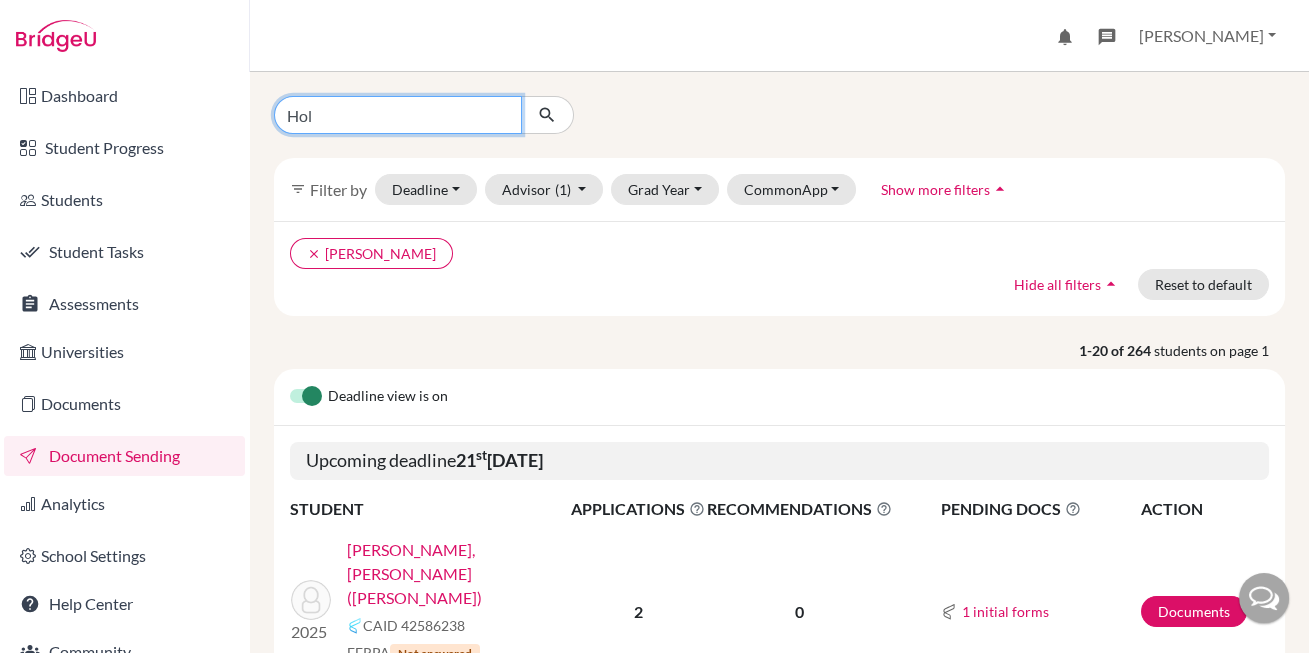 type on "[PERSON_NAME]" 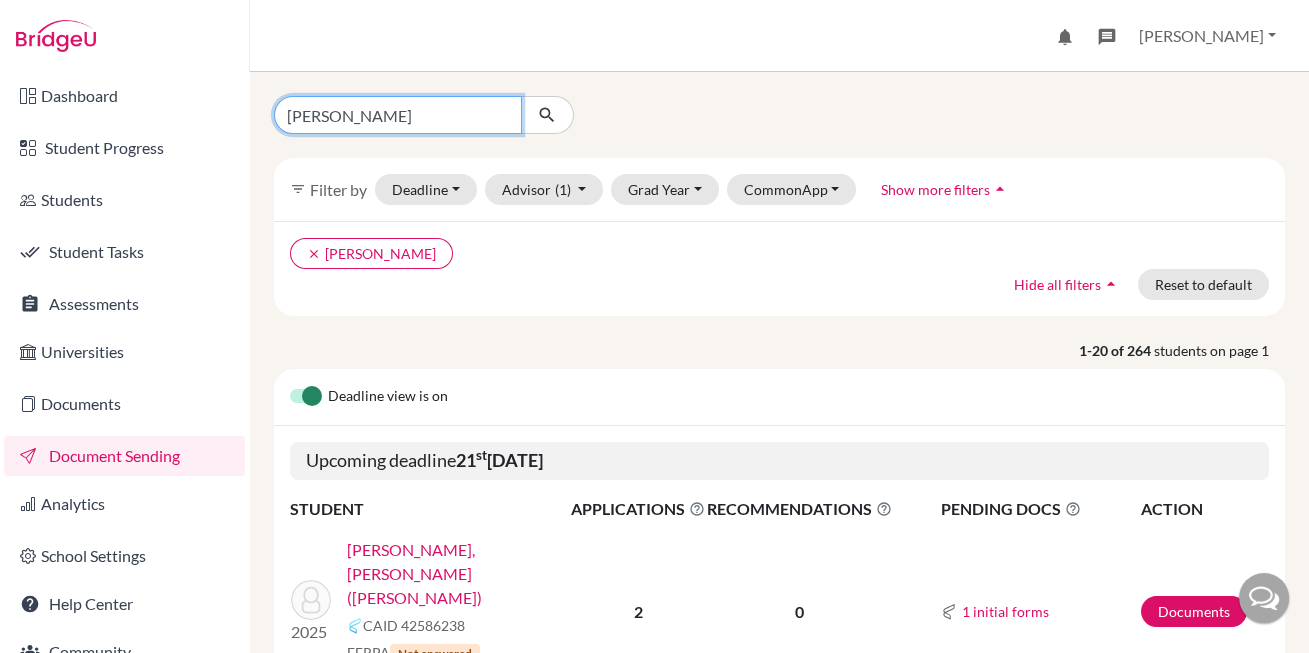 click at bounding box center (547, 115) 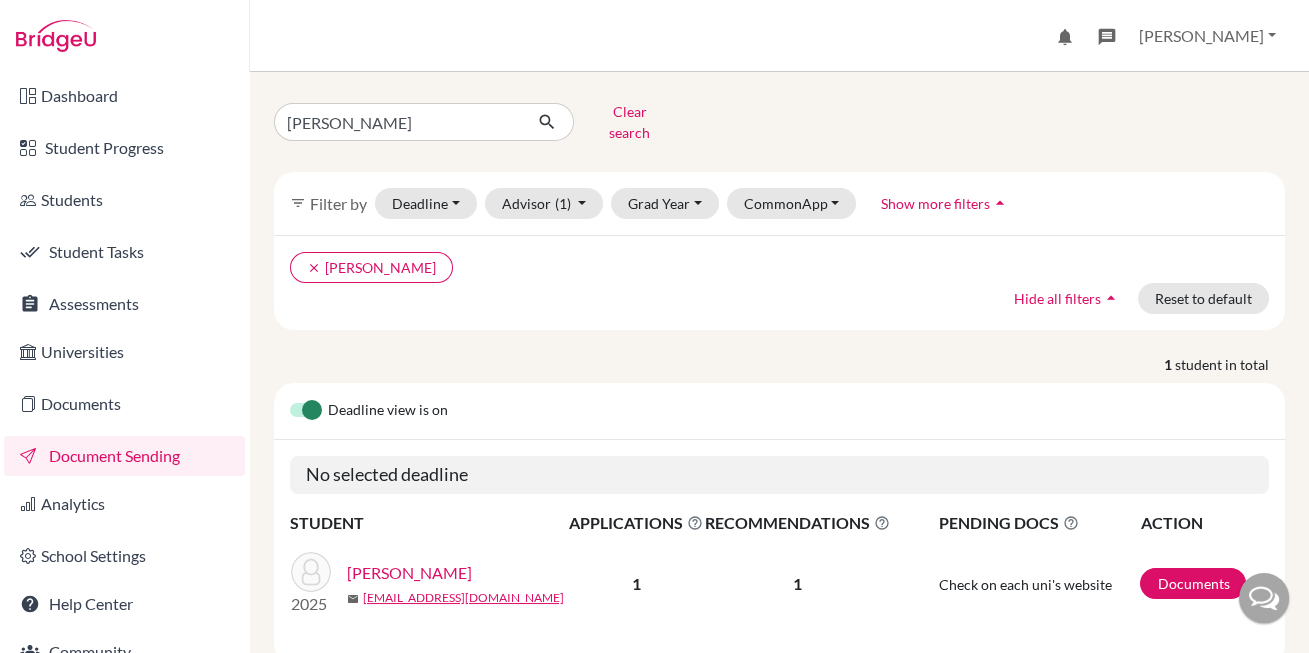 scroll, scrollTop: 40, scrollLeft: 0, axis: vertical 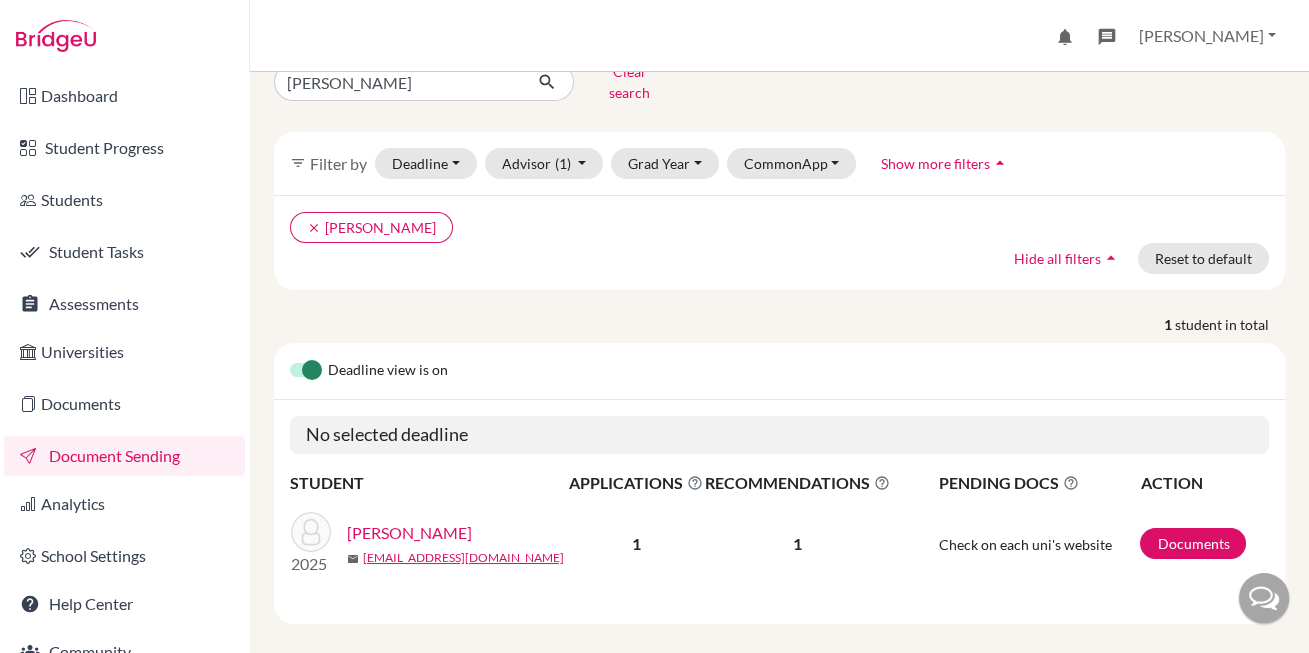 click on "[PERSON_NAME]" at bounding box center [409, 533] 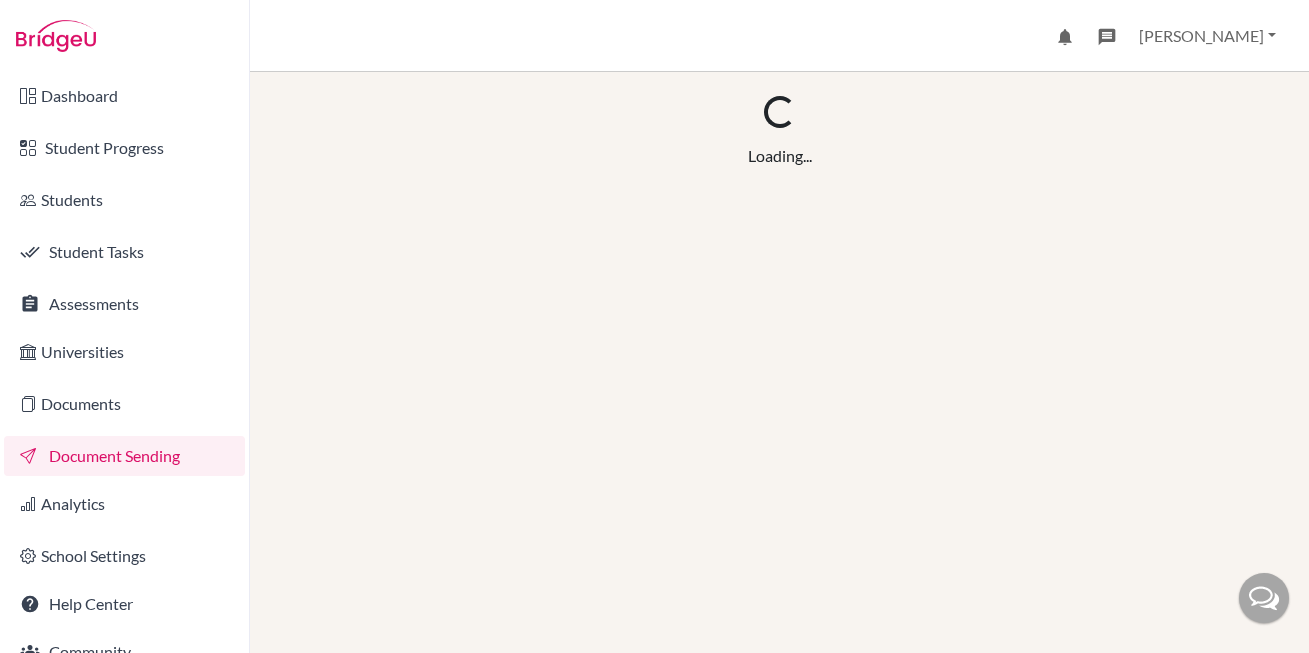 scroll, scrollTop: 0, scrollLeft: 0, axis: both 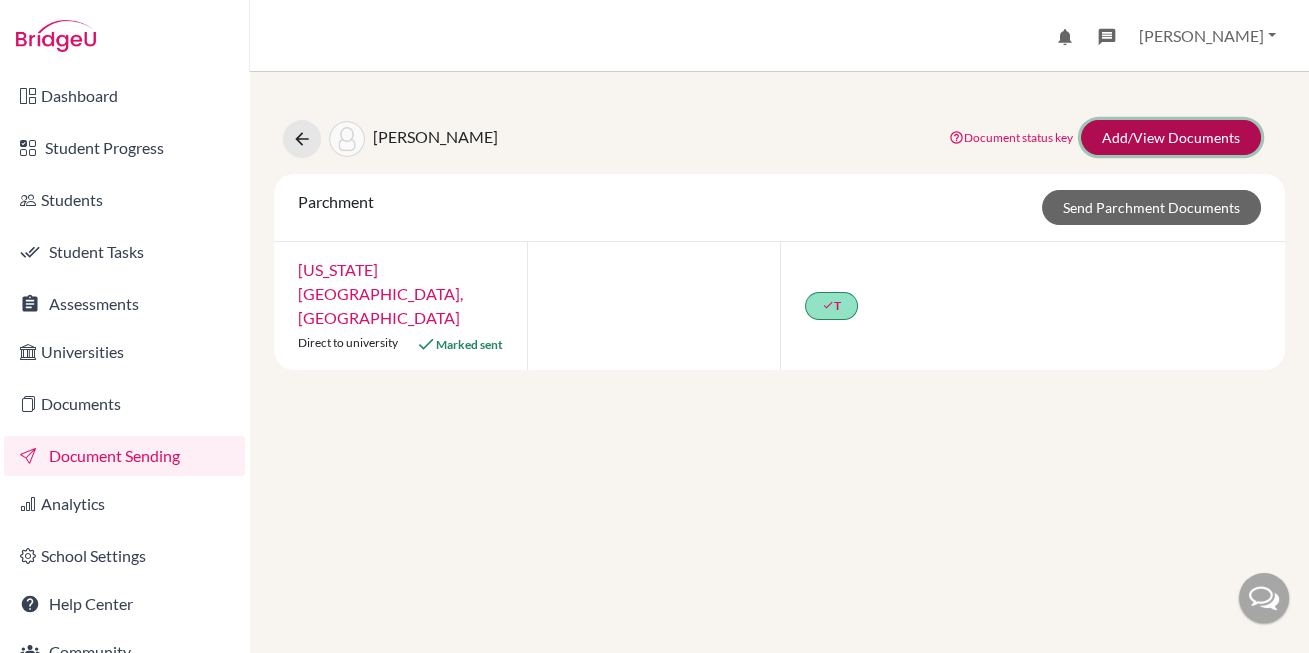 click on "Add/View Documents" at bounding box center [1171, 137] 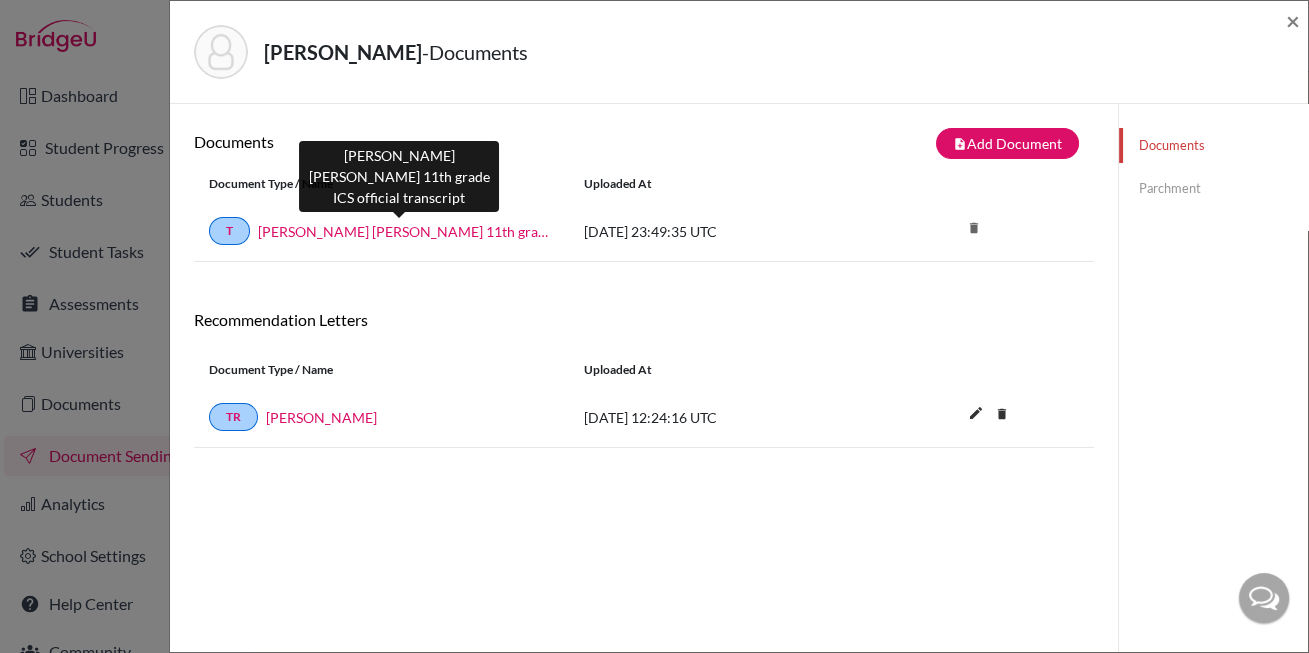 click on "Holsclaw Madeleine Leigh 11th grade ICS official transcript" at bounding box center [406, 231] 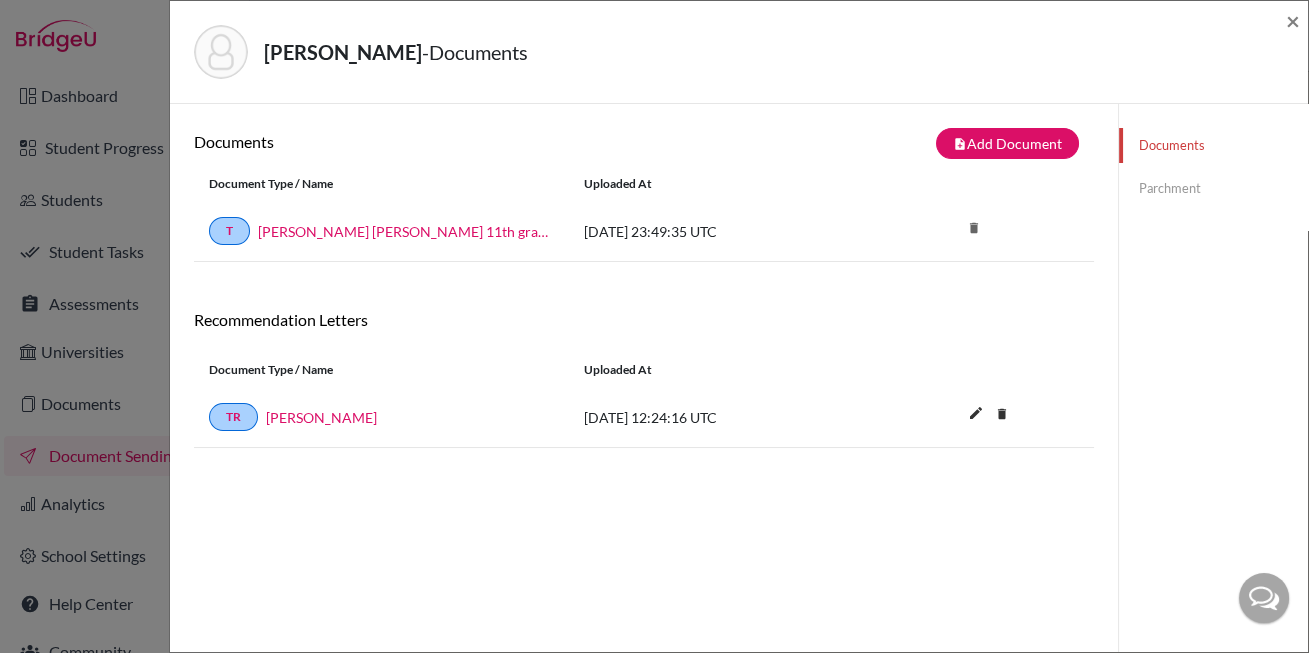 click on "Documents" 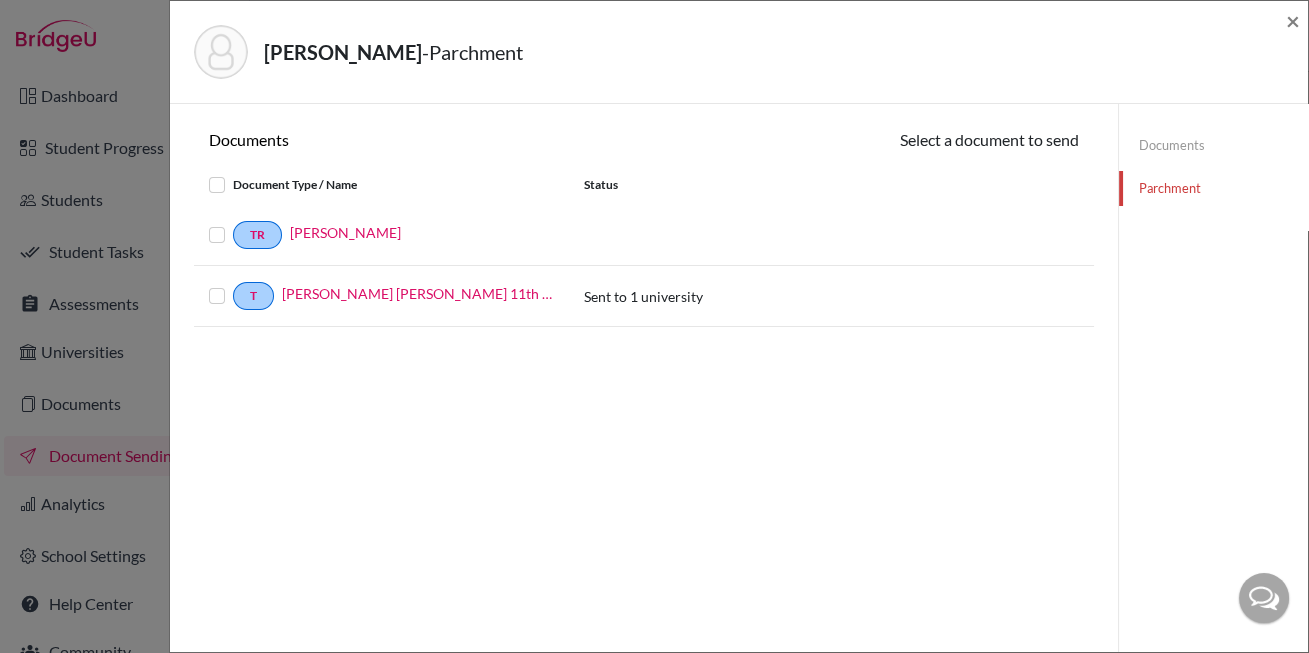 click on "Sent to 1 university" at bounding box center [681, 296] 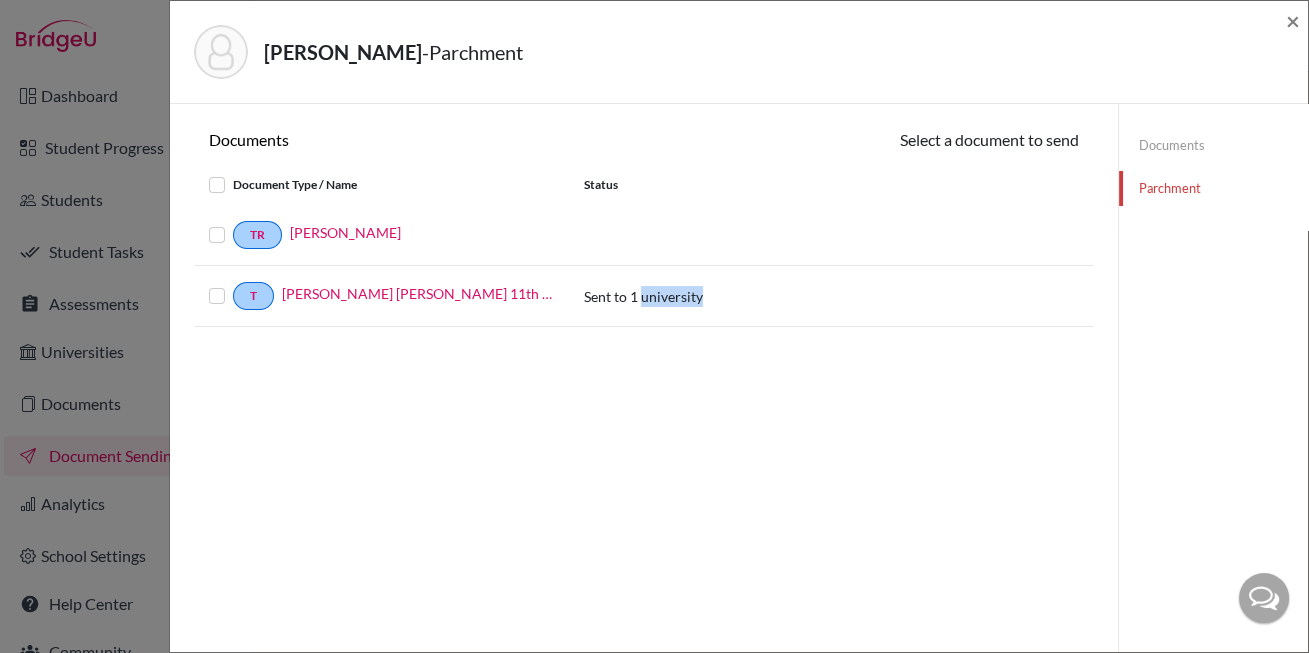 click on "Sent to 1 university" at bounding box center [643, 296] 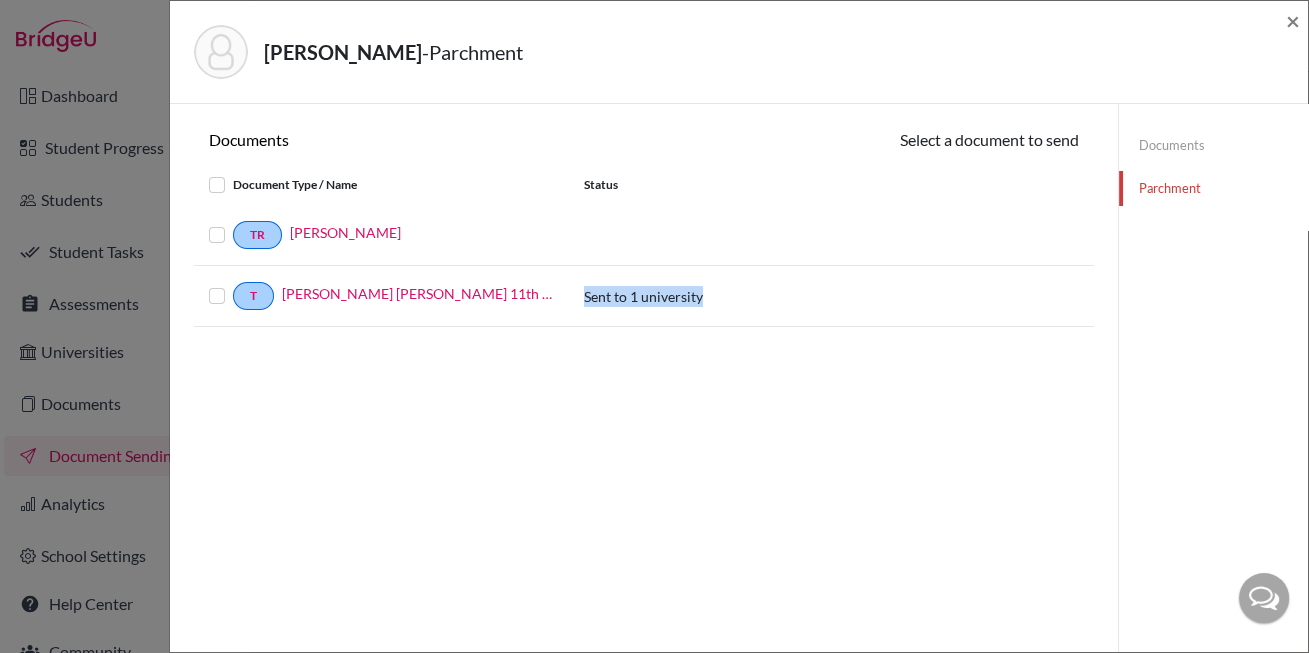click on "Sent to 1 university" at bounding box center (643, 296) 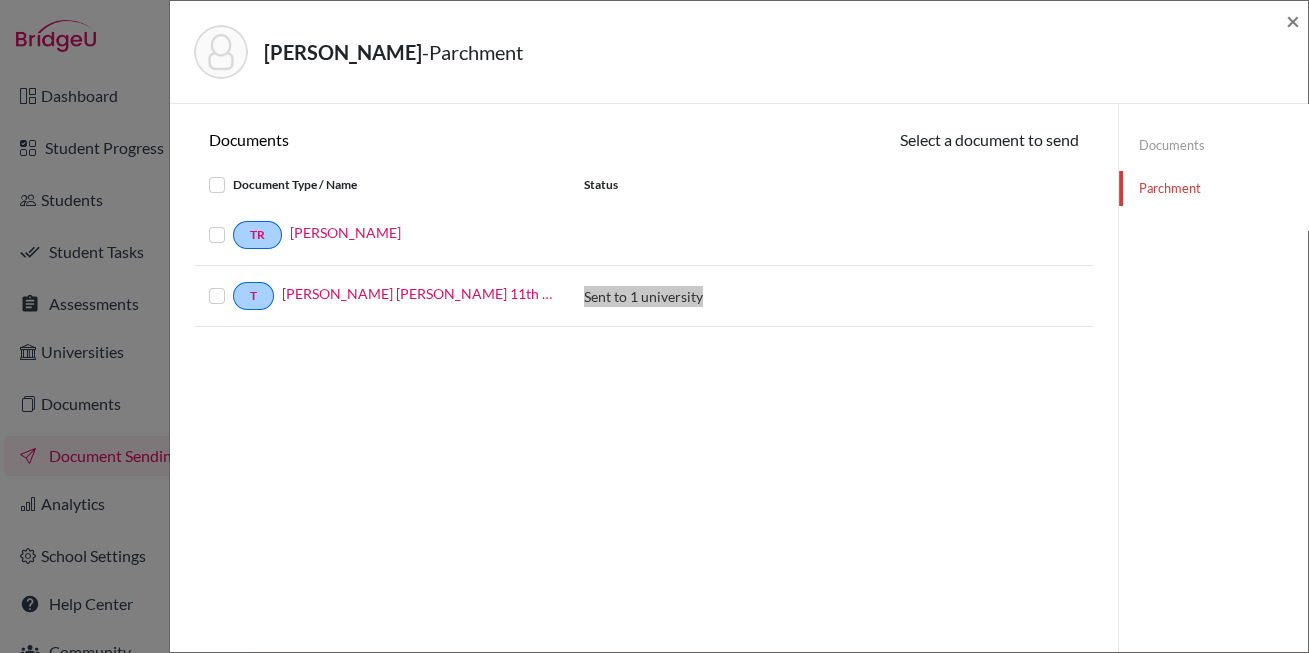 scroll, scrollTop: 0, scrollLeft: 0, axis: both 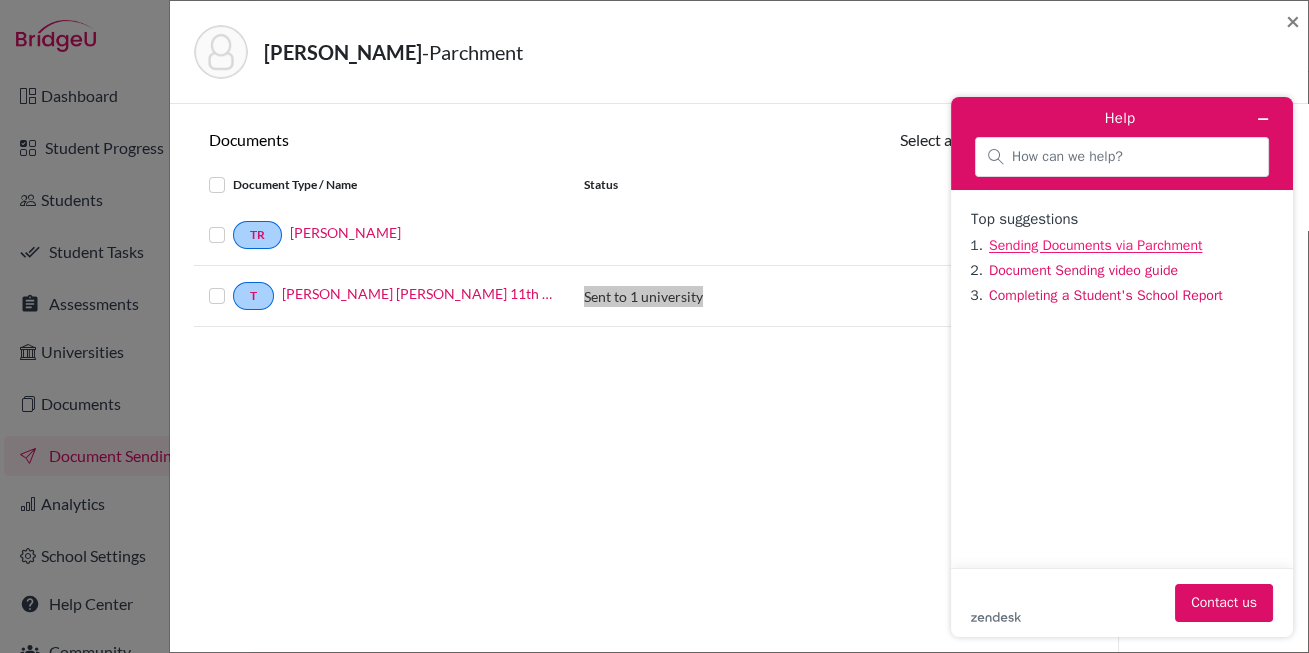 click on "Sending Documents via Parchment" at bounding box center (1095, 245) 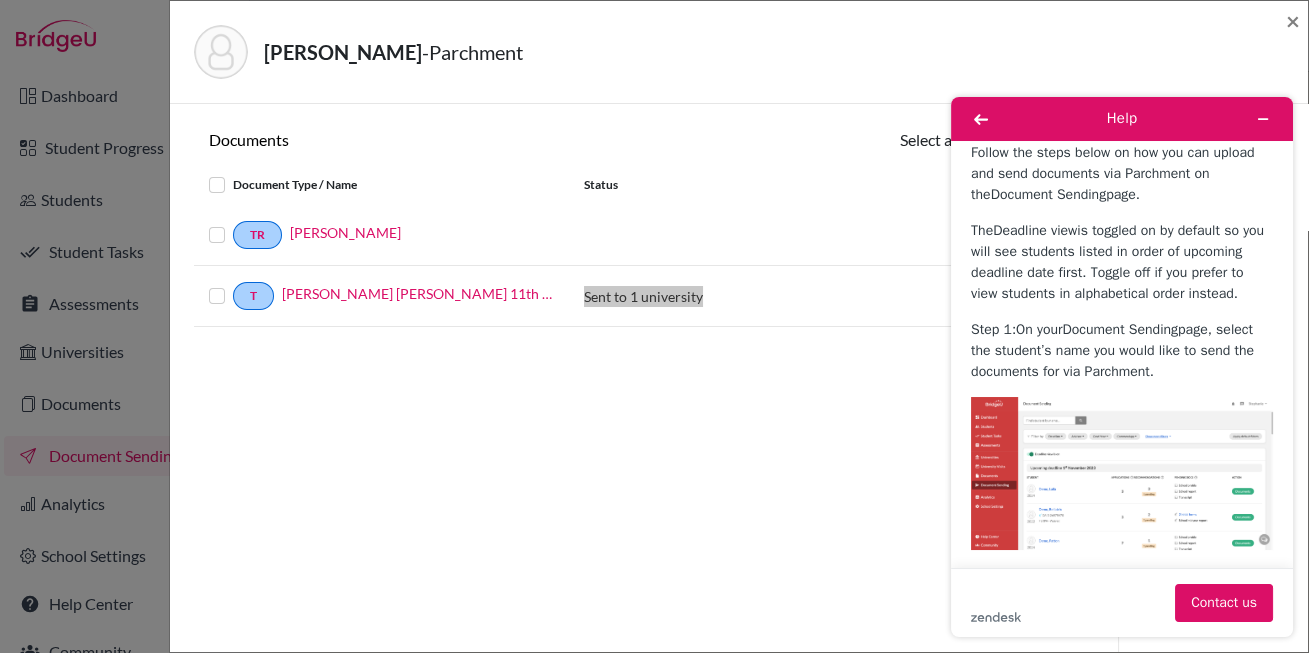 scroll, scrollTop: 425, scrollLeft: 0, axis: vertical 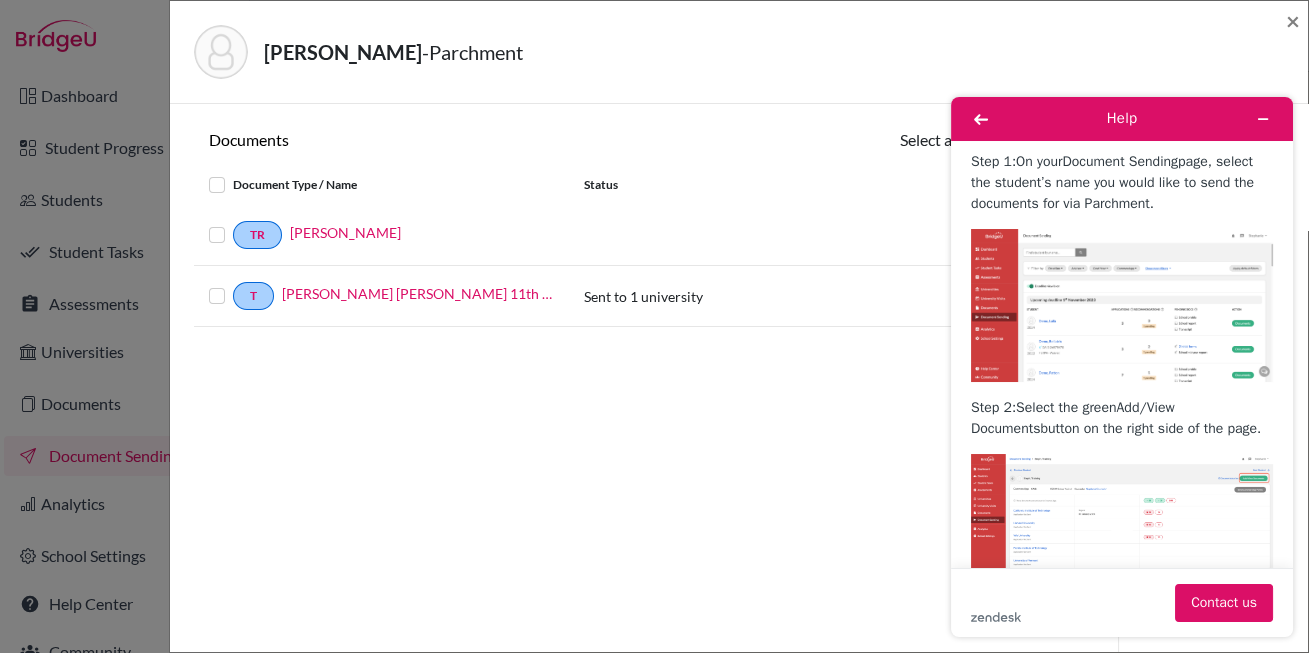click on "Documents Select a document to send Document Type / Name Status TR Maddie Holsclaw  T Holsclaw Madeleine Leigh 11th grade ICS official transcript Sent to 1 university" 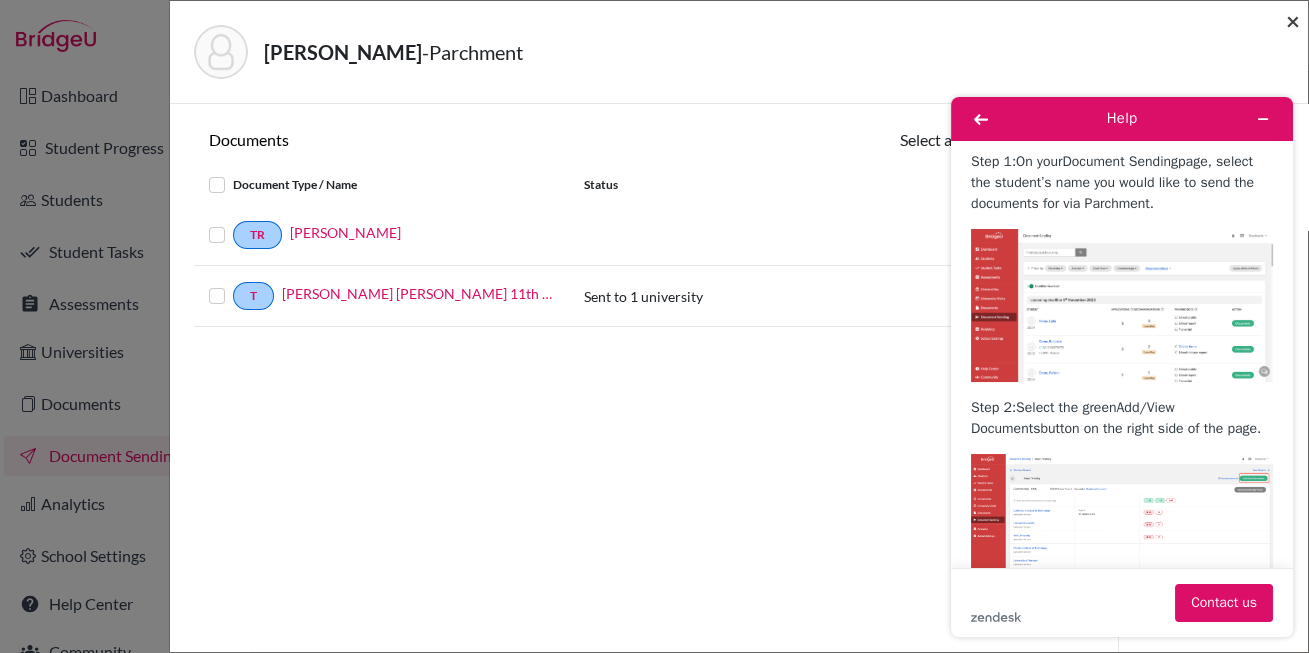 click on "×" at bounding box center (1293, 20) 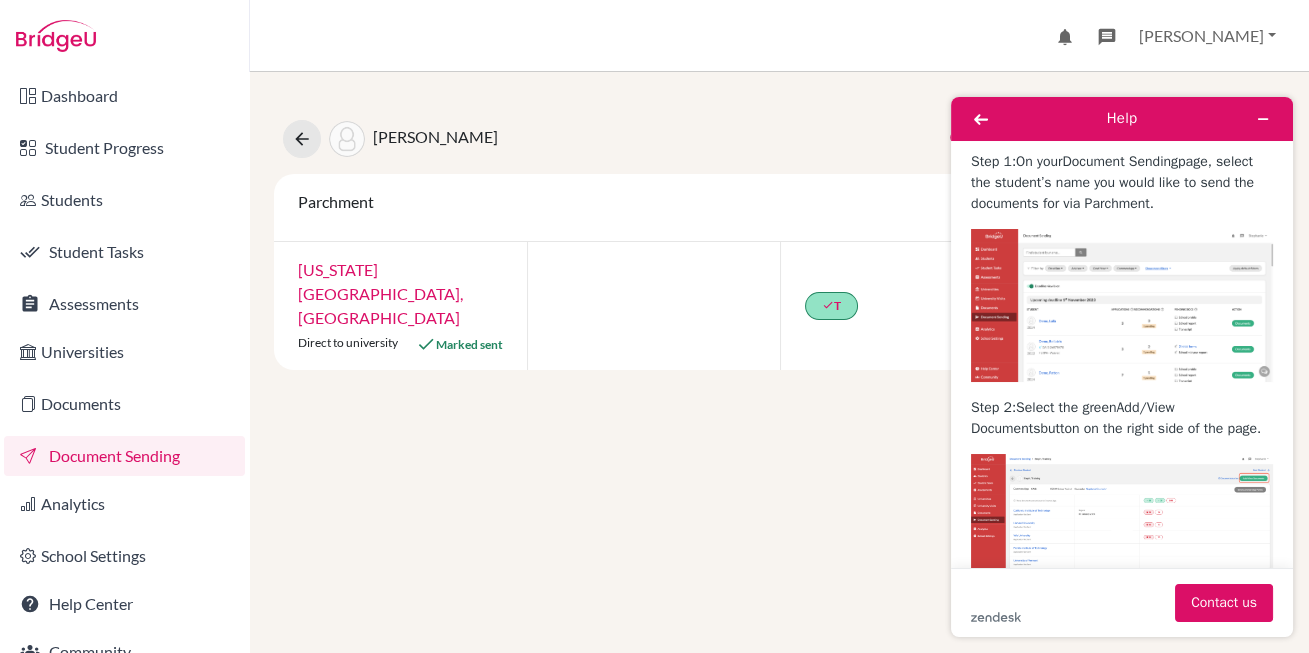 click on "Holsclaw, Madeleine Leigh  Document status key TR Requirement. Document not uploaded yet. TR Document uploaded / form saved. Ready to send to universities. TR Document is "sending". TR Document has been sent. TR Document has failed to send. Contact our team via live chat or hi@bridge-u.com Add/View Documents Parchment  Send Parchment Documents California State University, Fullerton Direct to university Marked sent done  T" at bounding box center (779, 362) 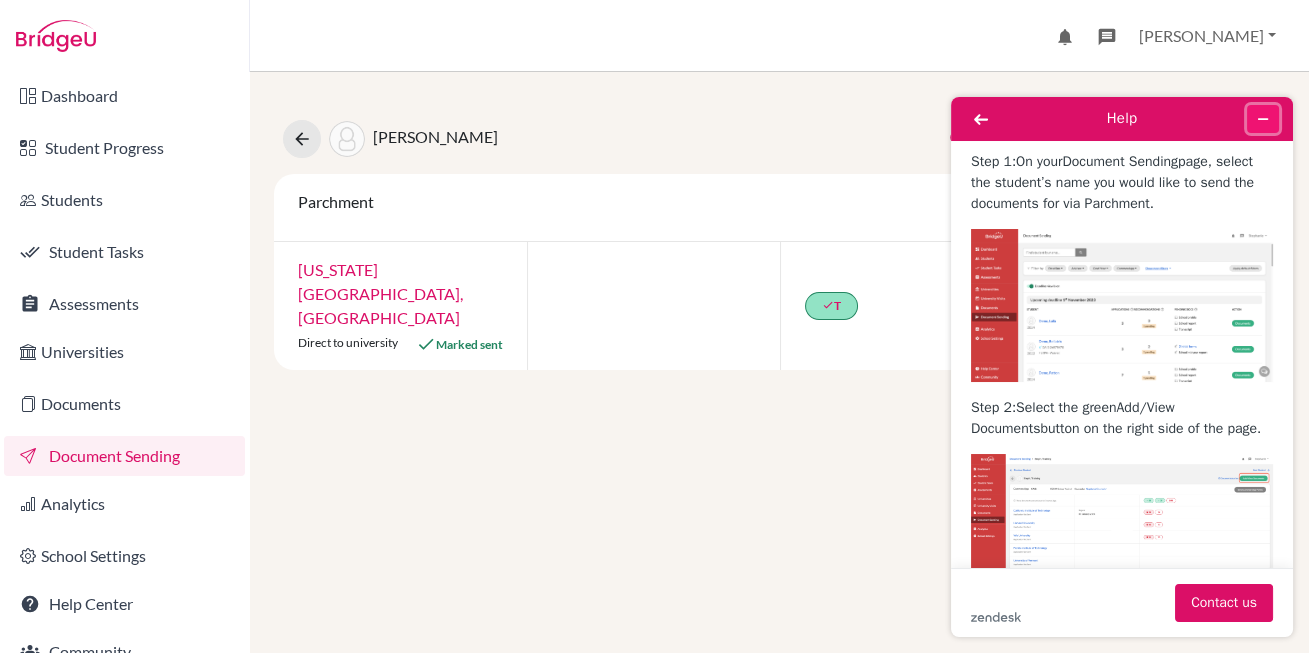 click 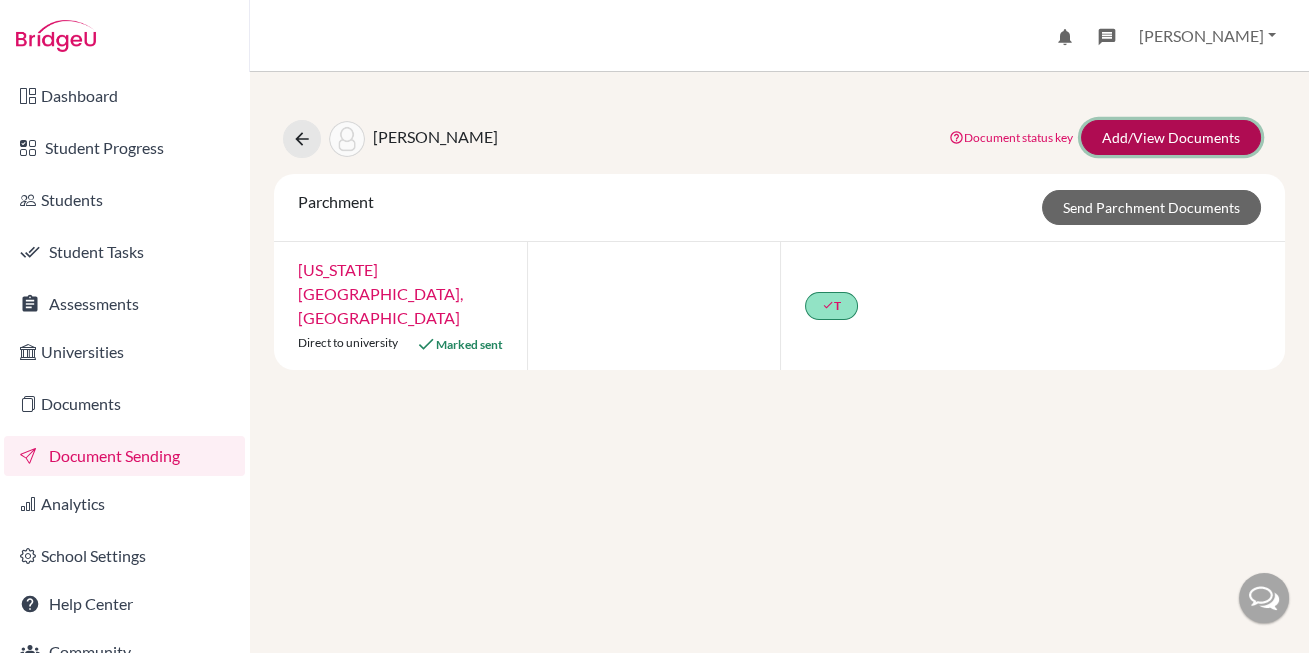 click on "Add/View Documents" at bounding box center [1171, 137] 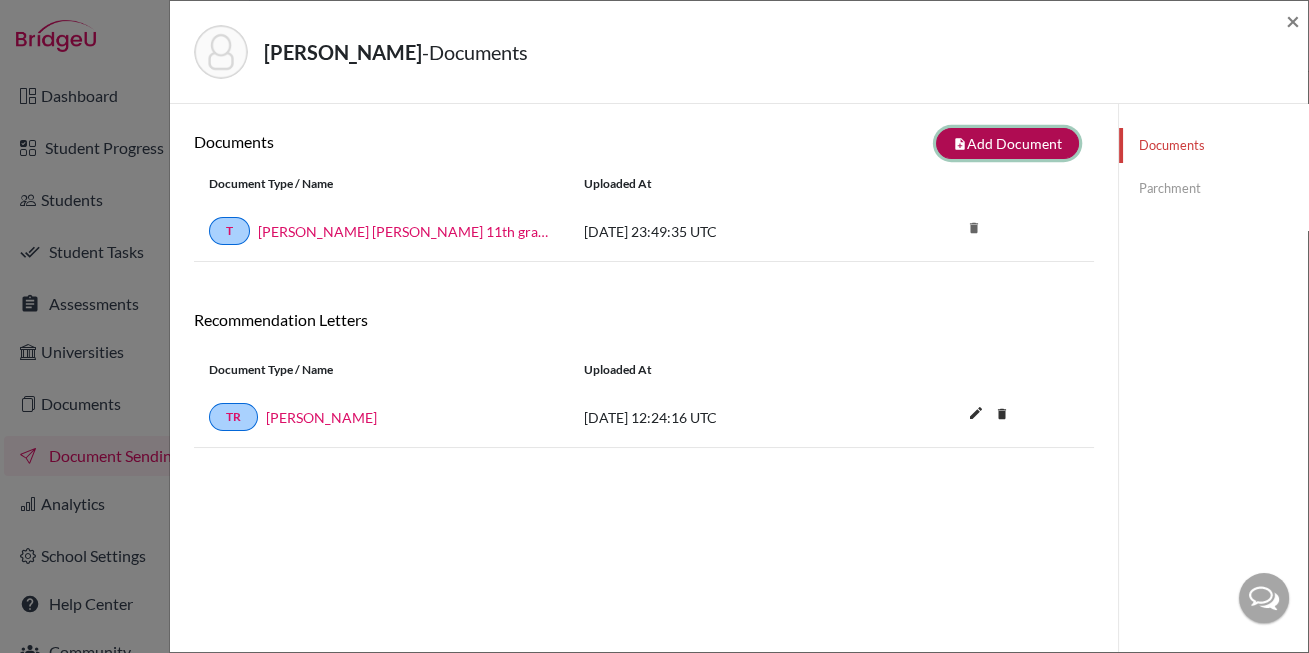 click on "note_add  Add Document" at bounding box center [1007, 143] 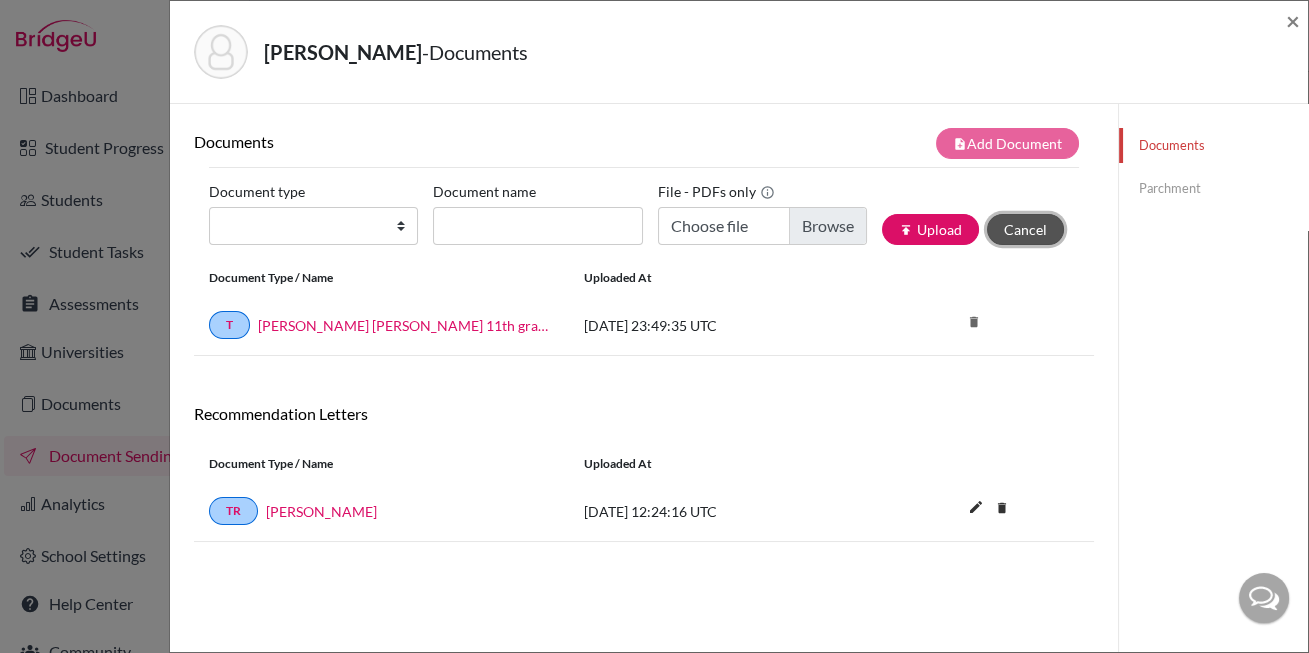 click on "Cancel" at bounding box center (1025, 229) 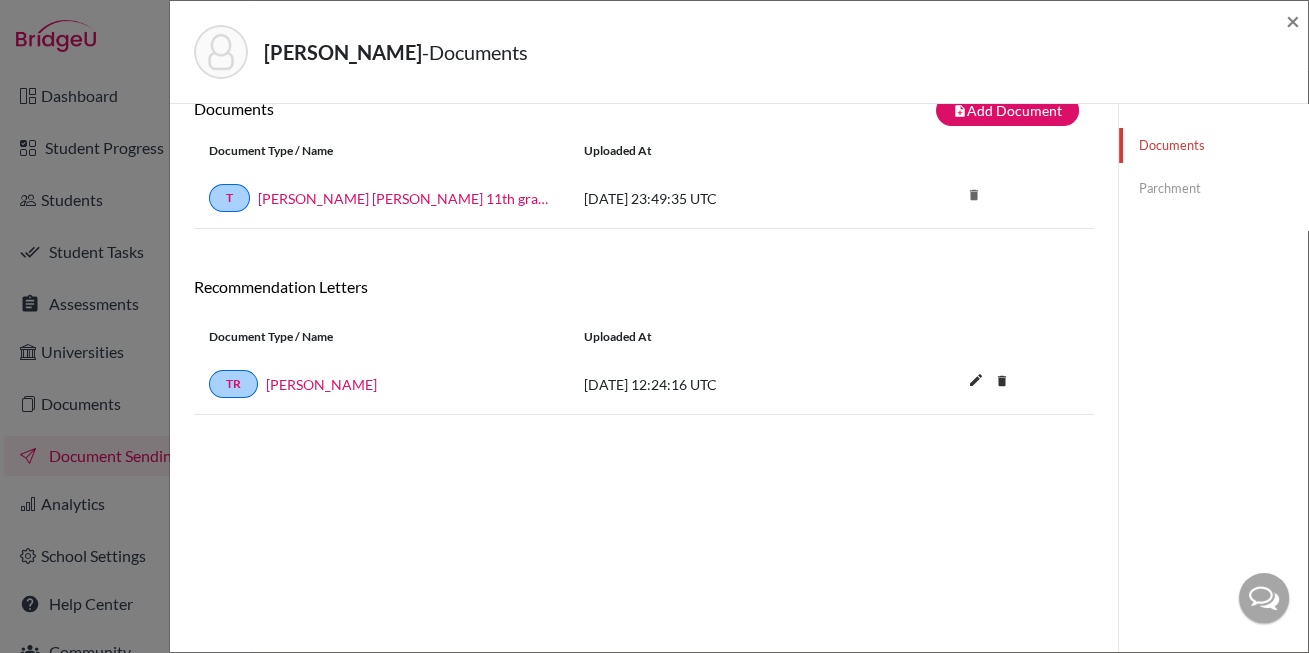 scroll, scrollTop: 0, scrollLeft: 0, axis: both 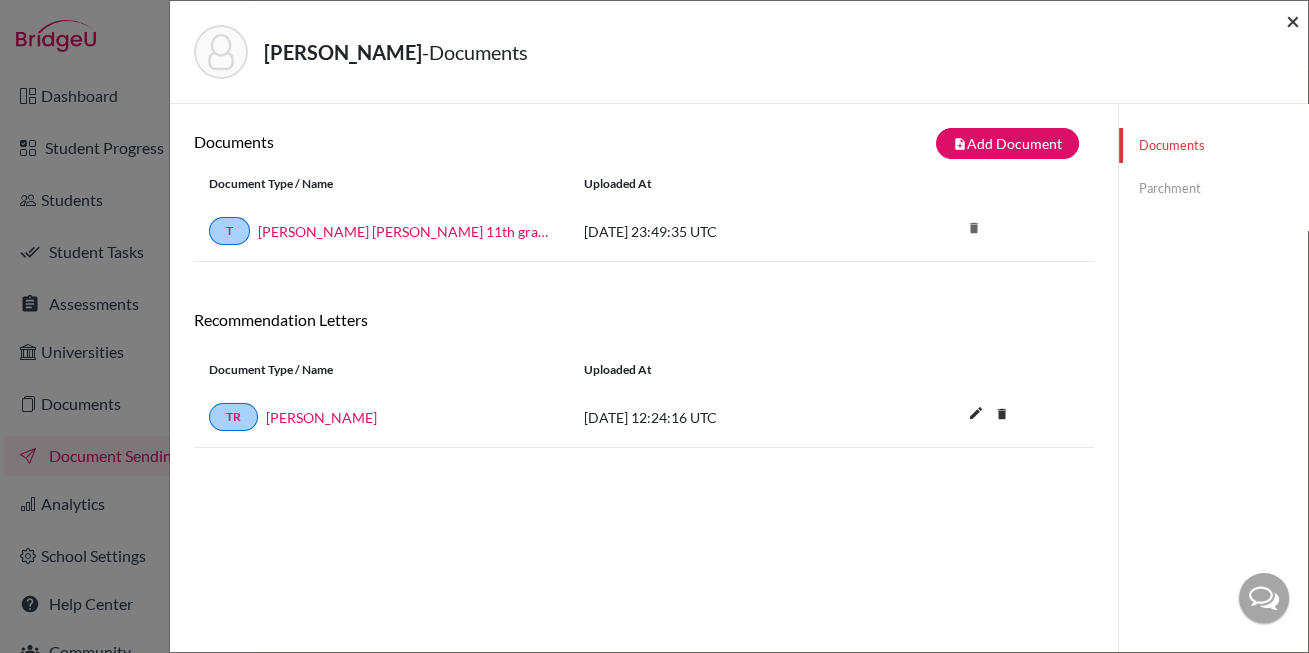 click on "×" at bounding box center [1293, 20] 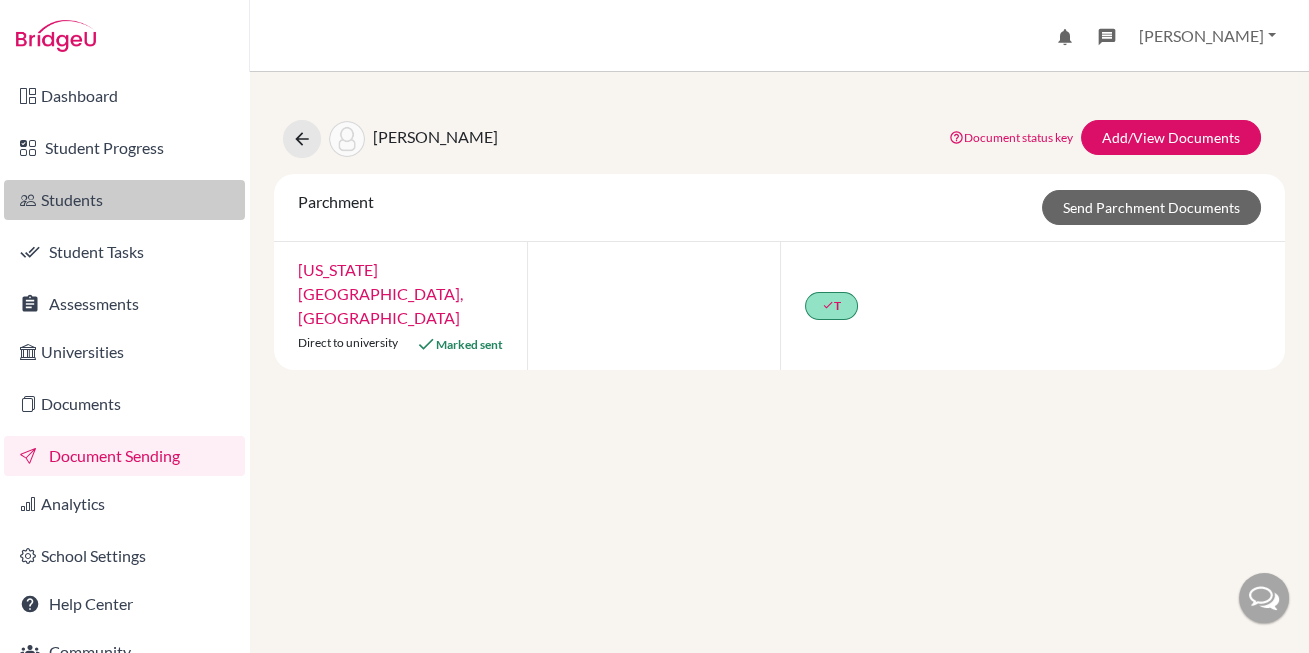 click on "Students" at bounding box center [124, 200] 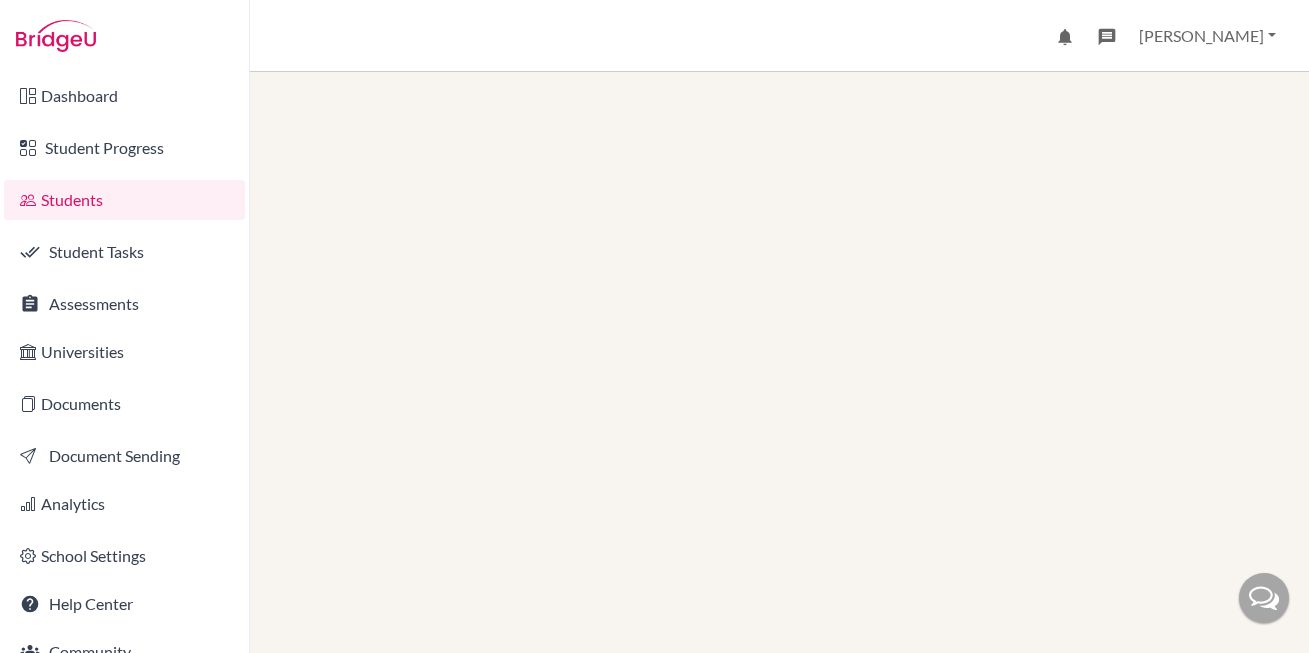 scroll, scrollTop: 0, scrollLeft: 0, axis: both 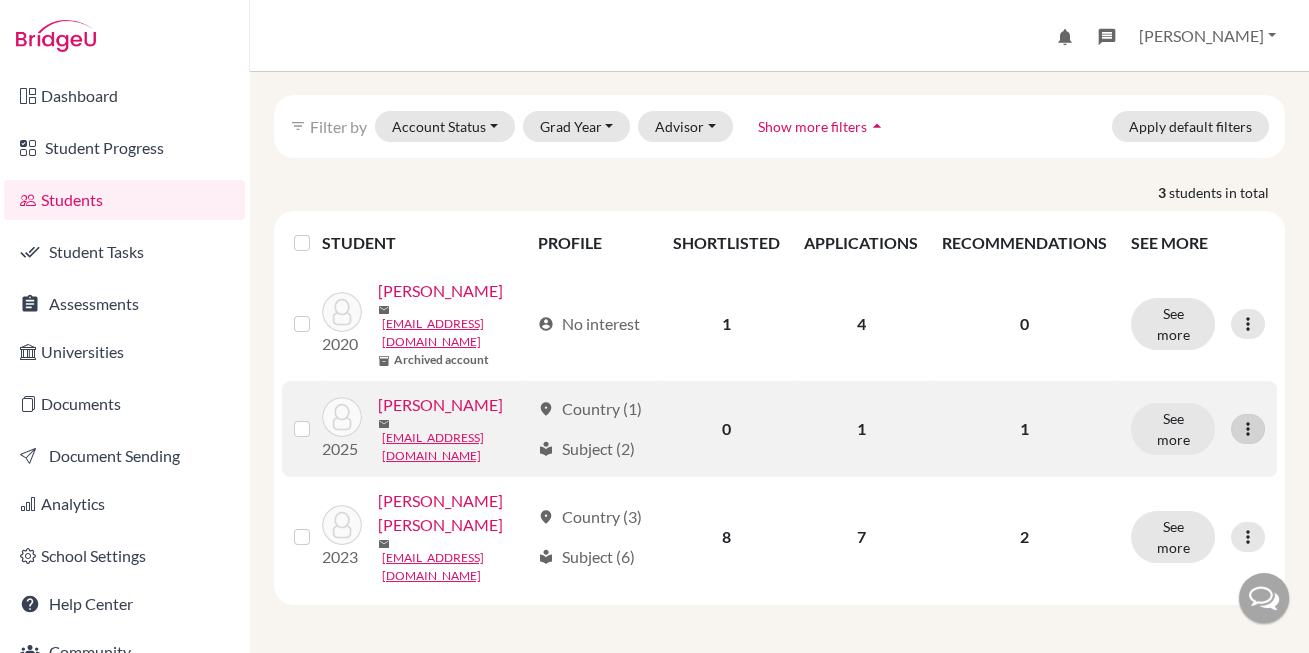 click at bounding box center (1248, 429) 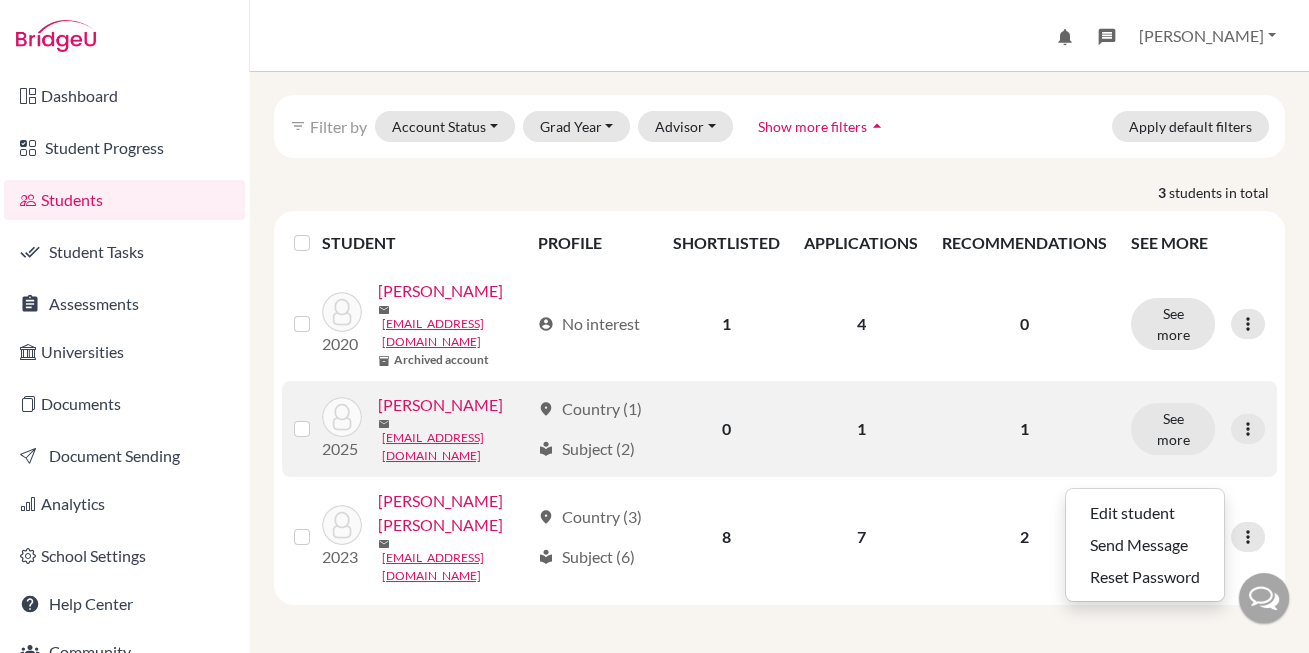 click on "[PERSON_NAME]" at bounding box center (440, 405) 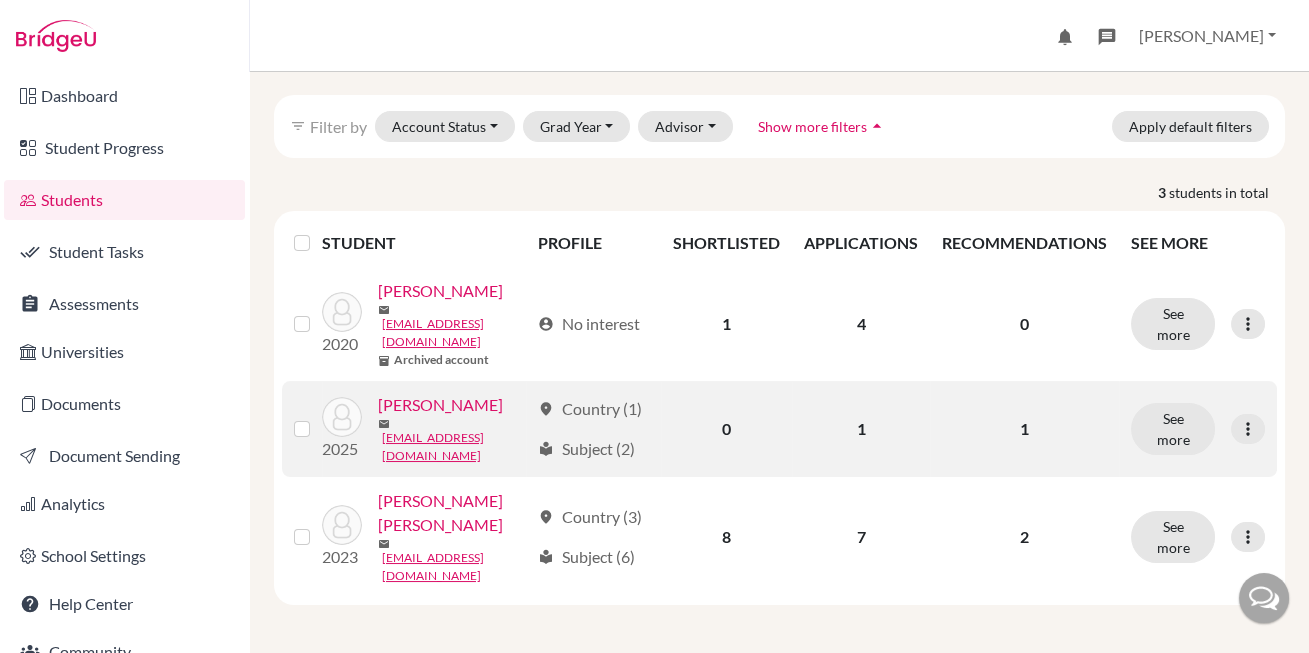 scroll, scrollTop: 0, scrollLeft: 0, axis: both 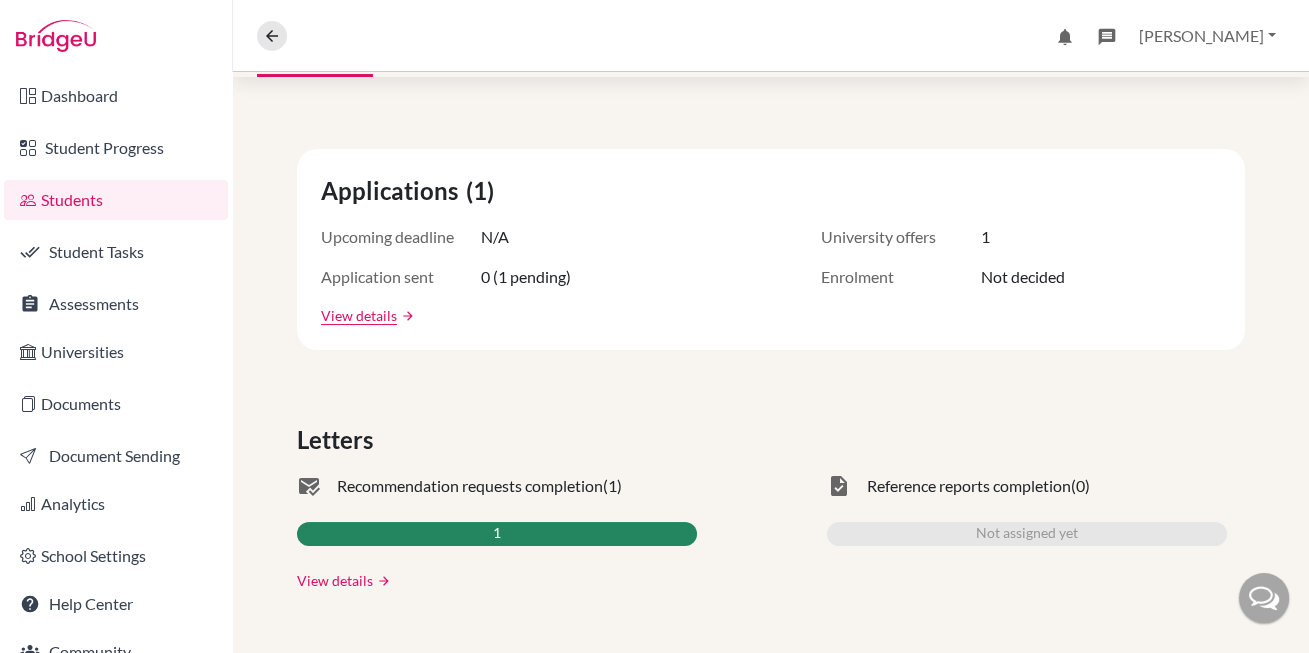 click on "View details" at bounding box center [335, 580] 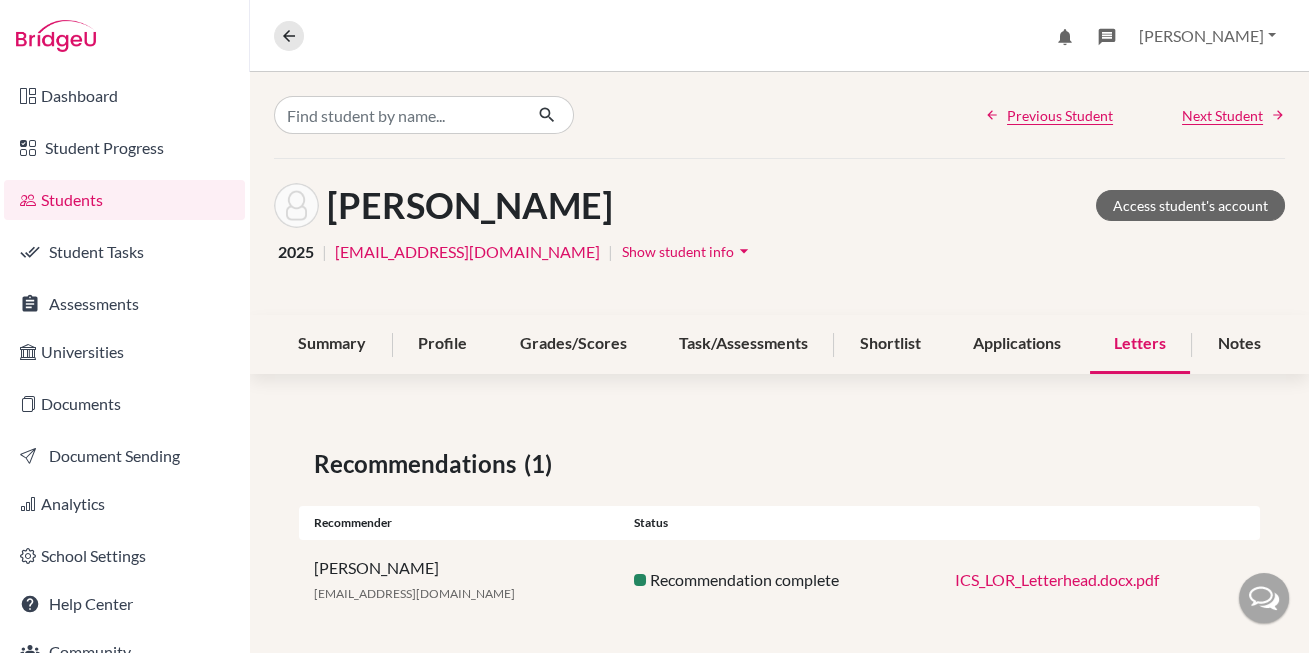 scroll, scrollTop: 12, scrollLeft: 0, axis: vertical 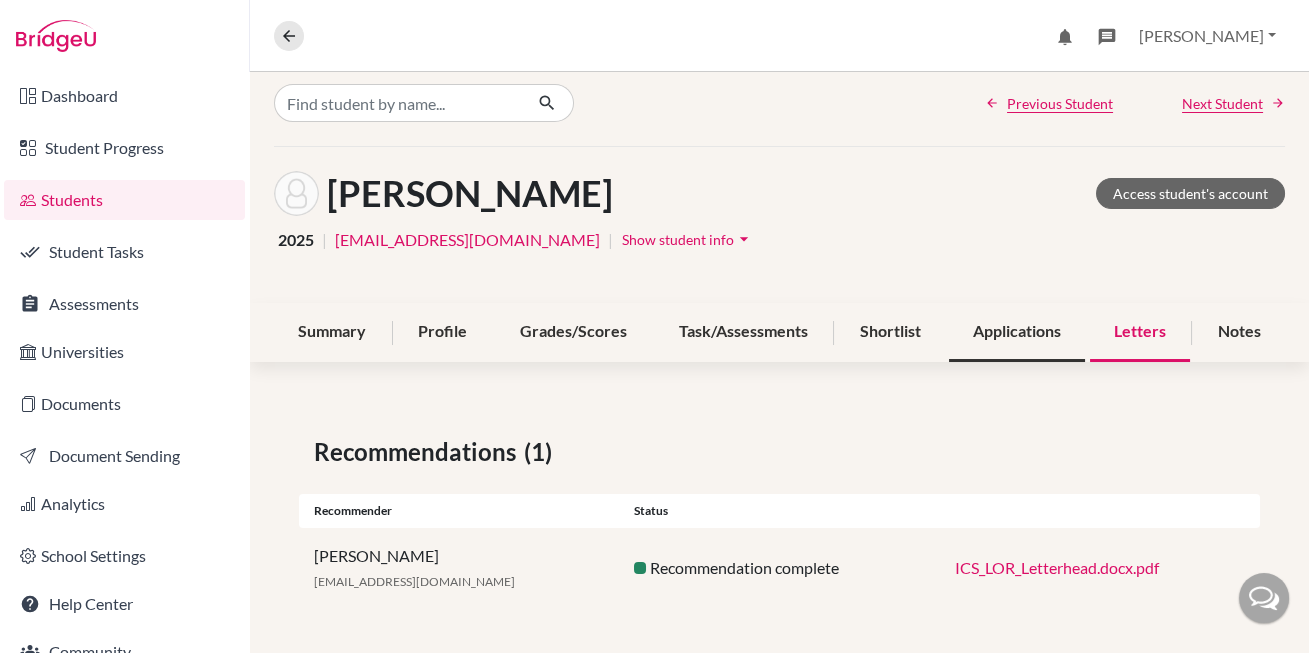 click on "Applications" at bounding box center (1017, 332) 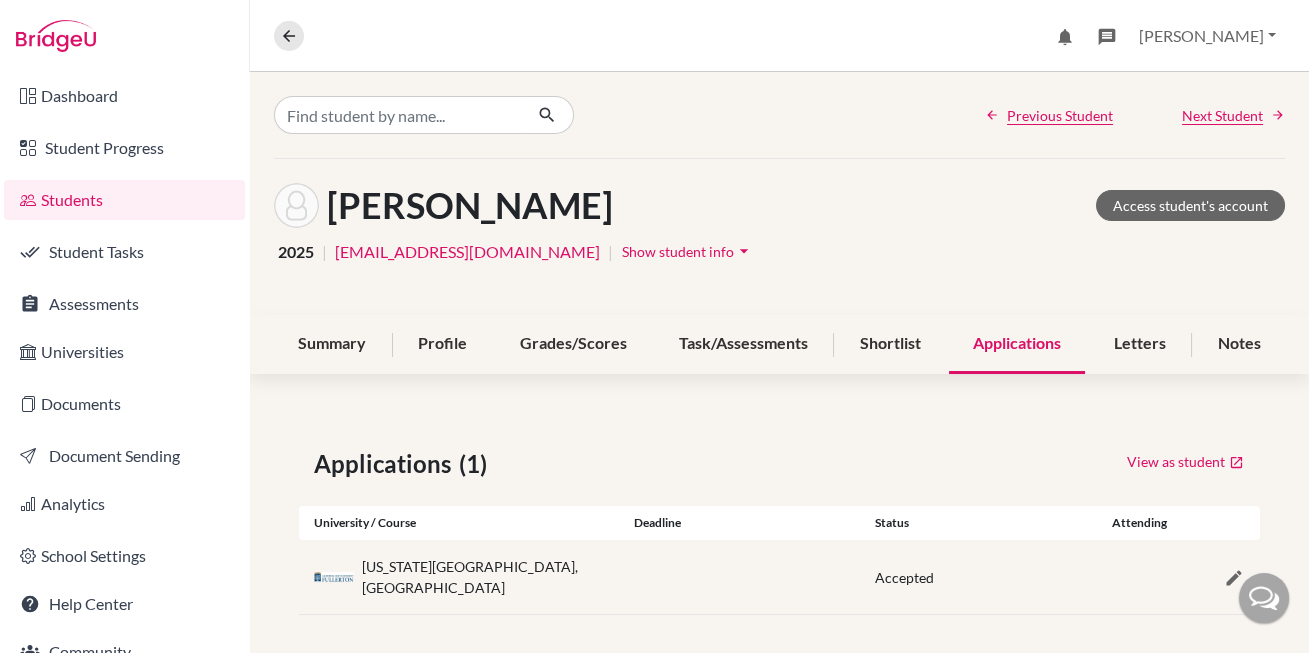 scroll, scrollTop: 5, scrollLeft: 0, axis: vertical 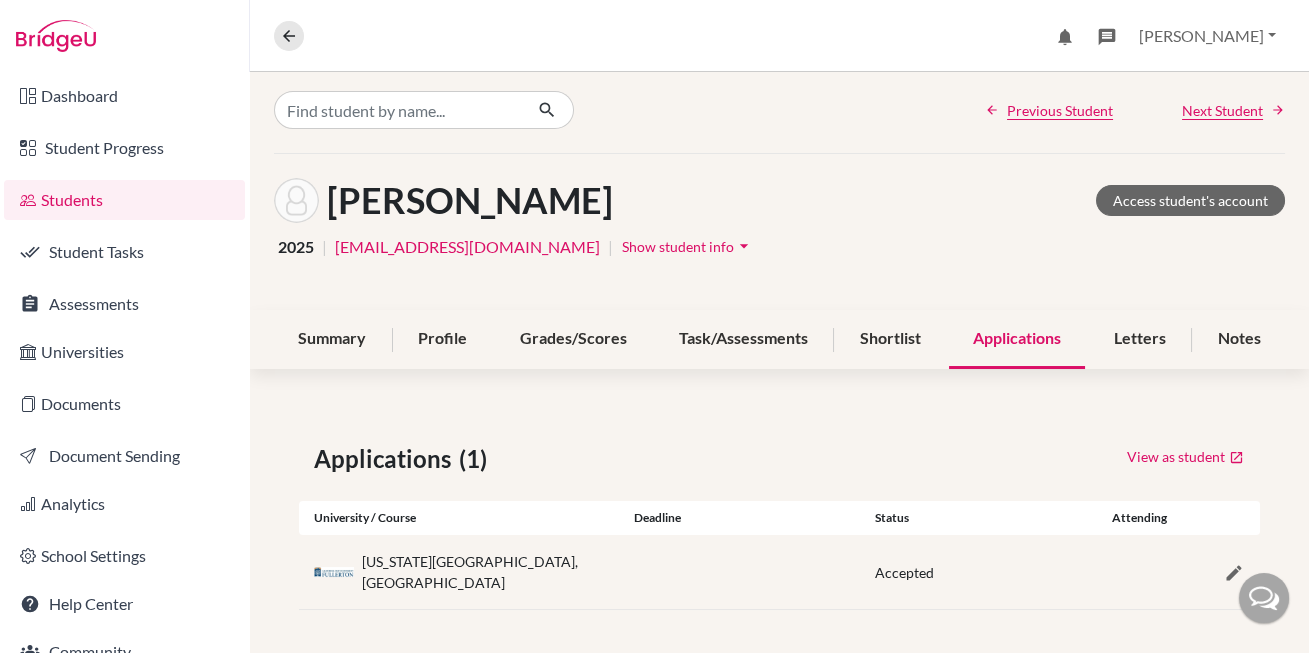 click on "Accepted" at bounding box center (904, 572) 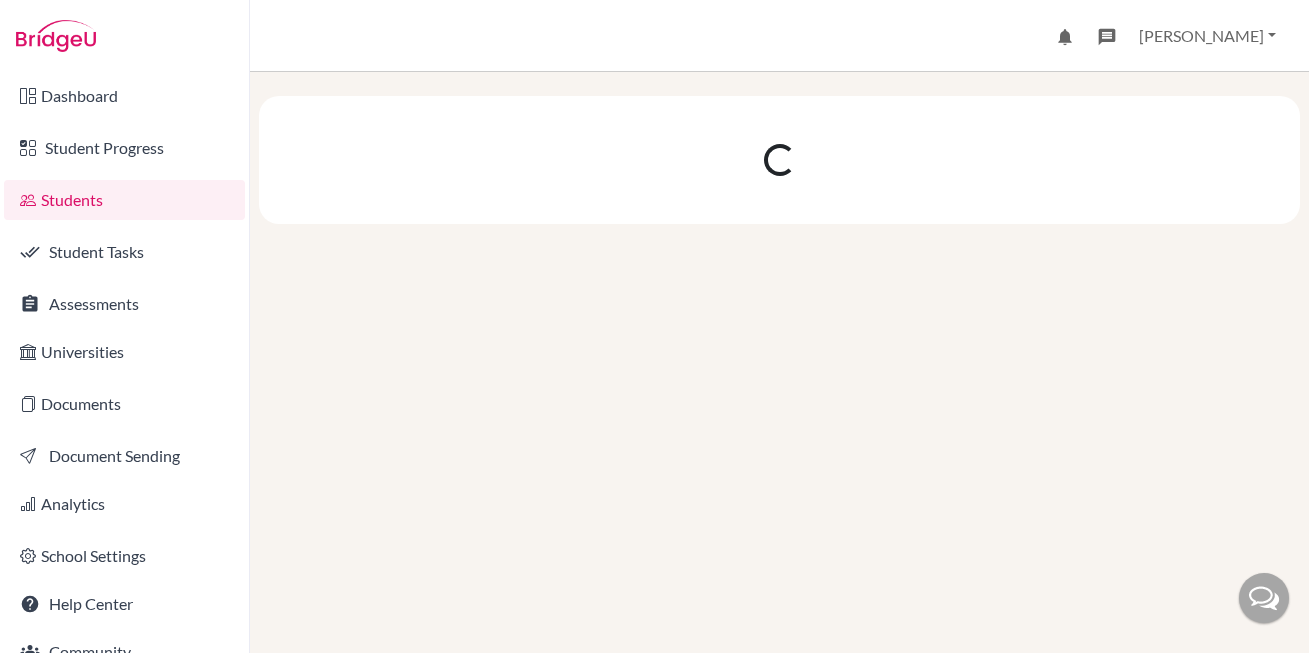 scroll, scrollTop: 0, scrollLeft: 0, axis: both 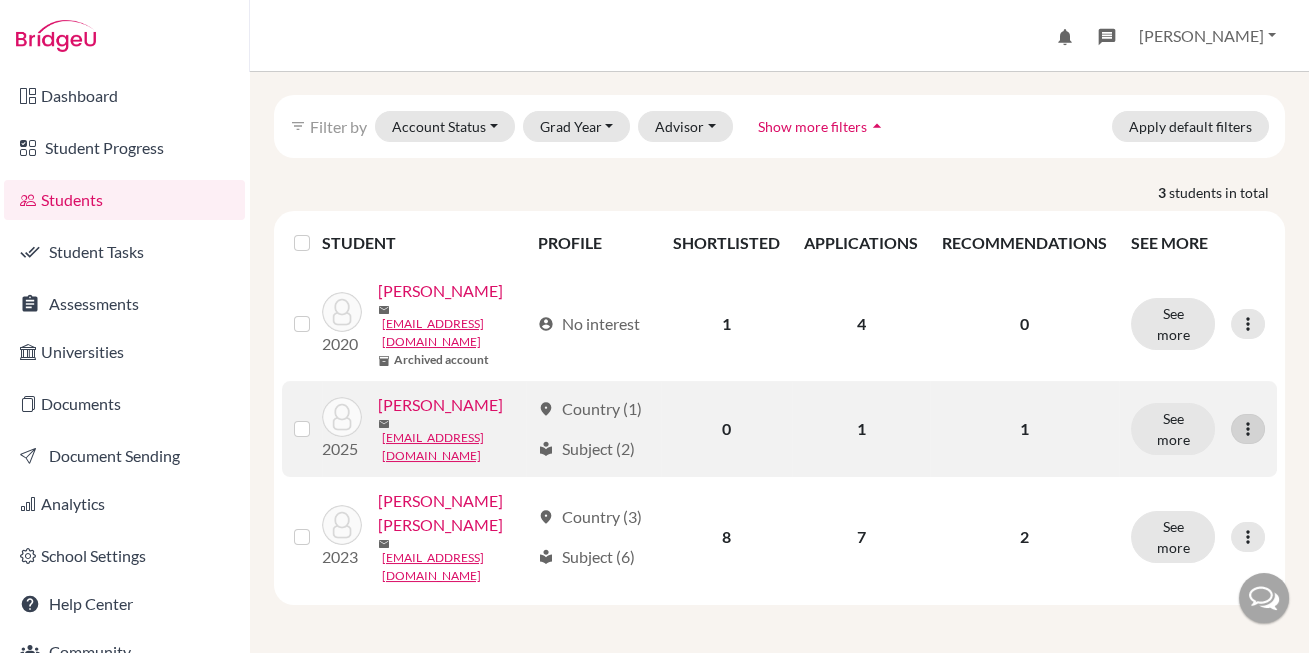 click at bounding box center [1248, 429] 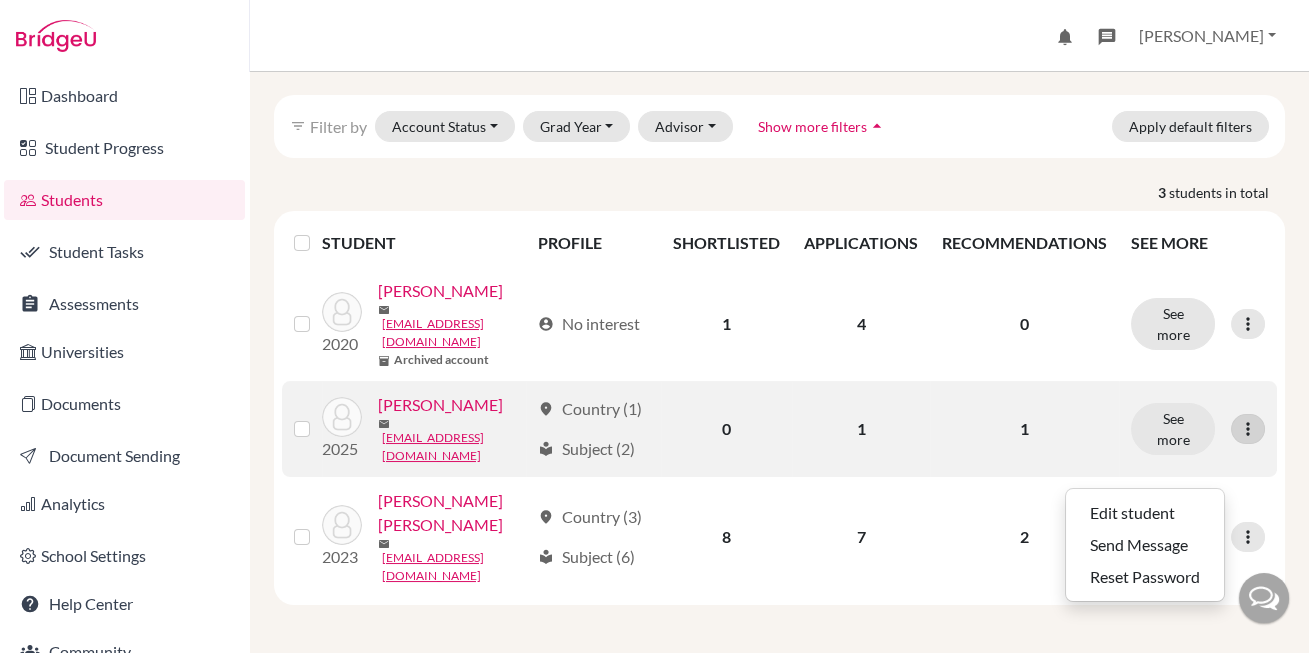 click at bounding box center [1248, 429] 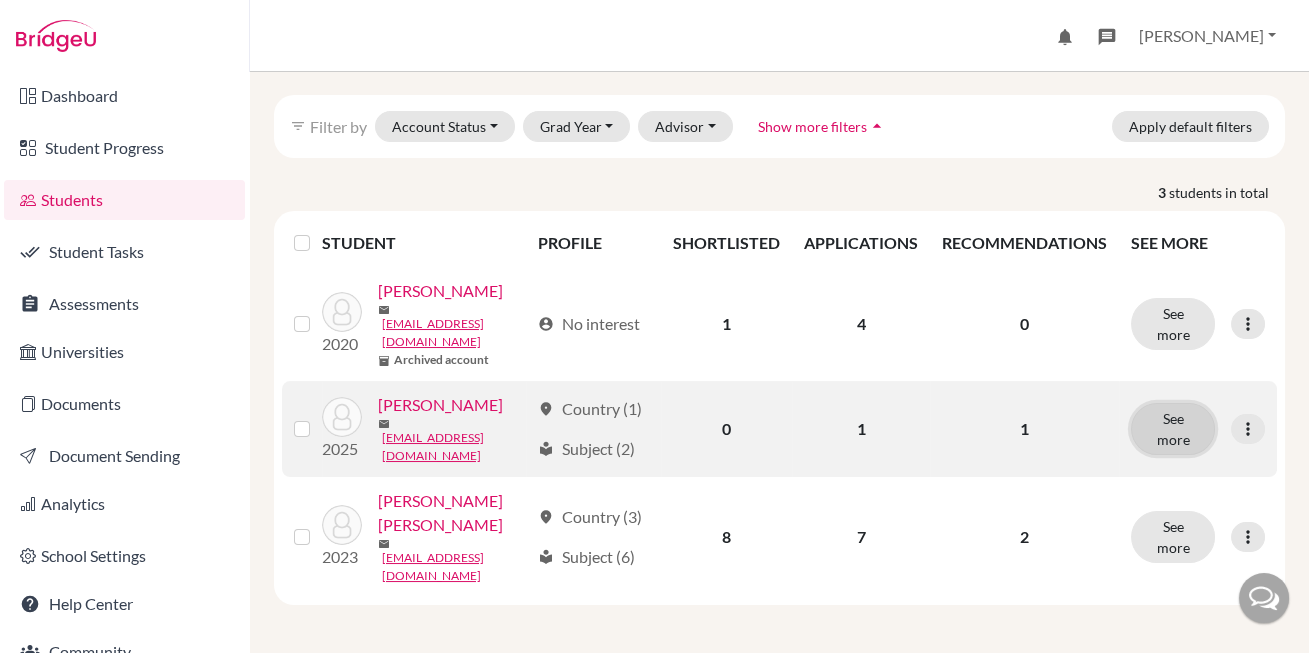 click on "See more" at bounding box center (1173, 429) 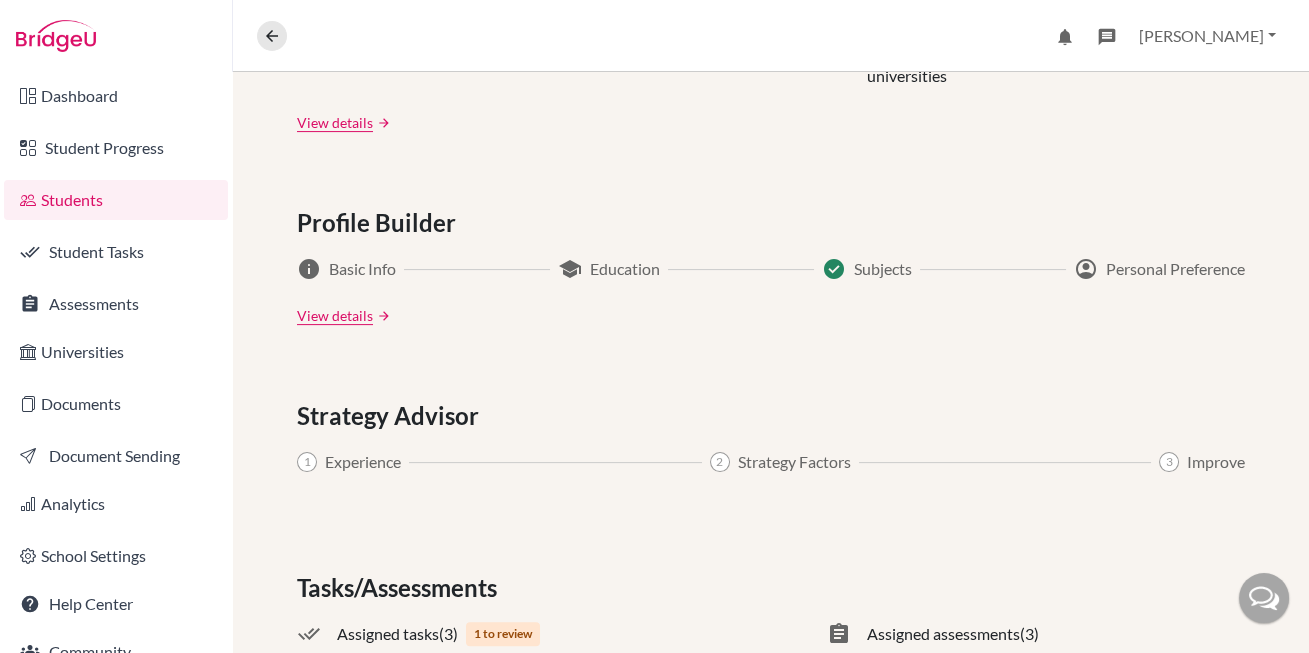 scroll, scrollTop: 1103, scrollLeft: 0, axis: vertical 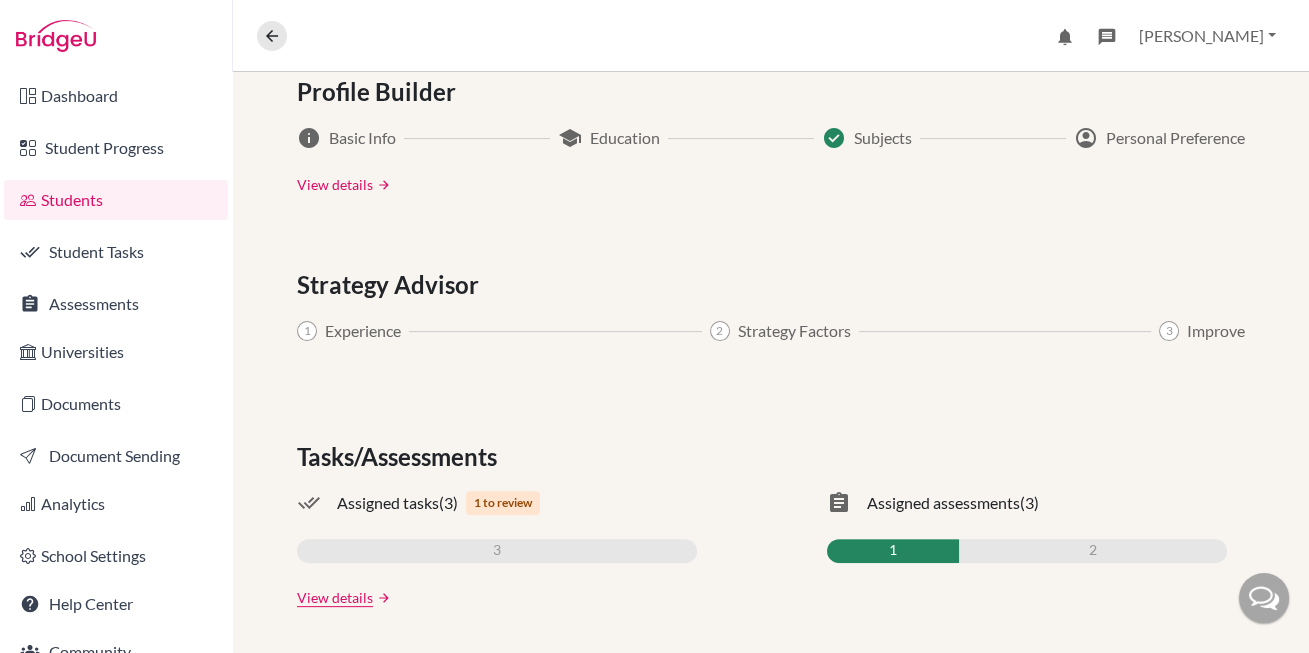 click on "View details" at bounding box center (335, 184) 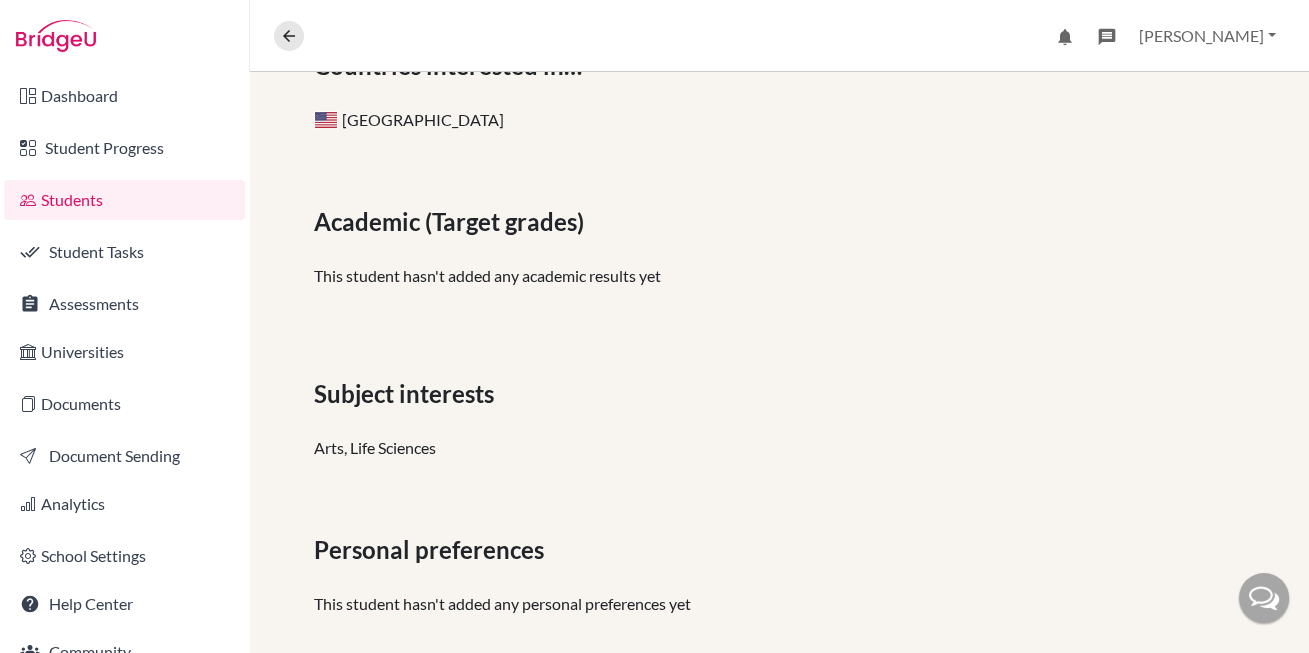 scroll, scrollTop: 422, scrollLeft: 0, axis: vertical 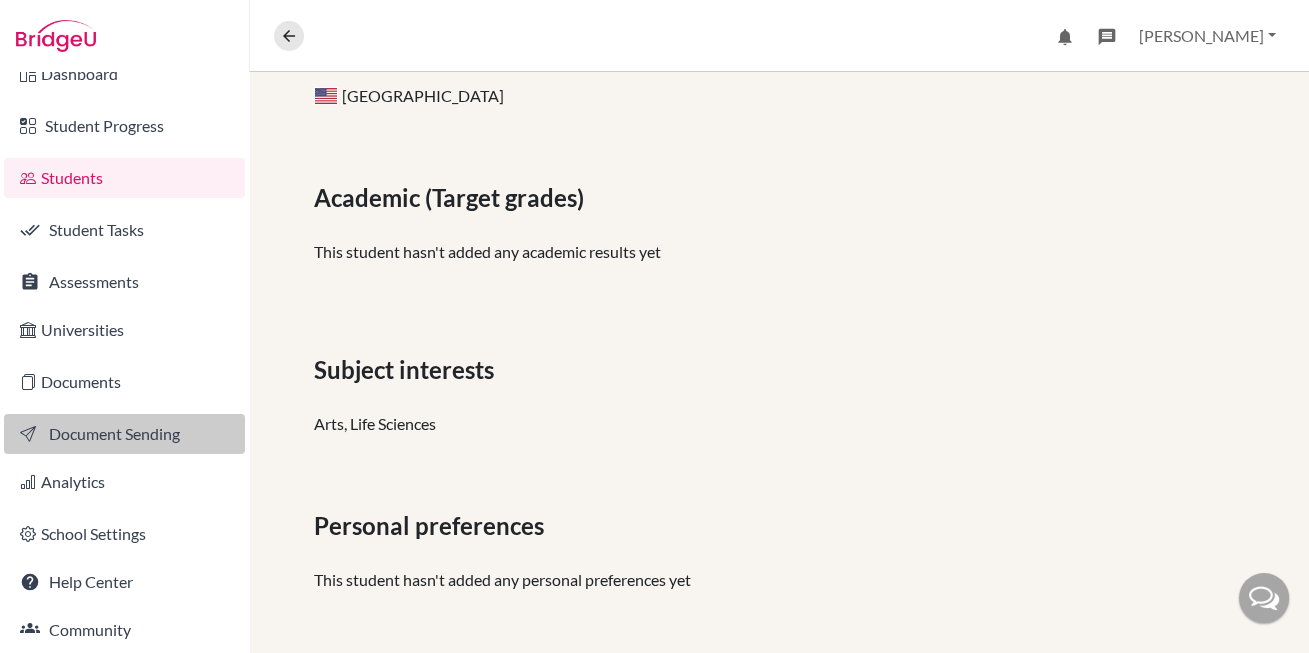 click on "Document Sending" at bounding box center (124, 434) 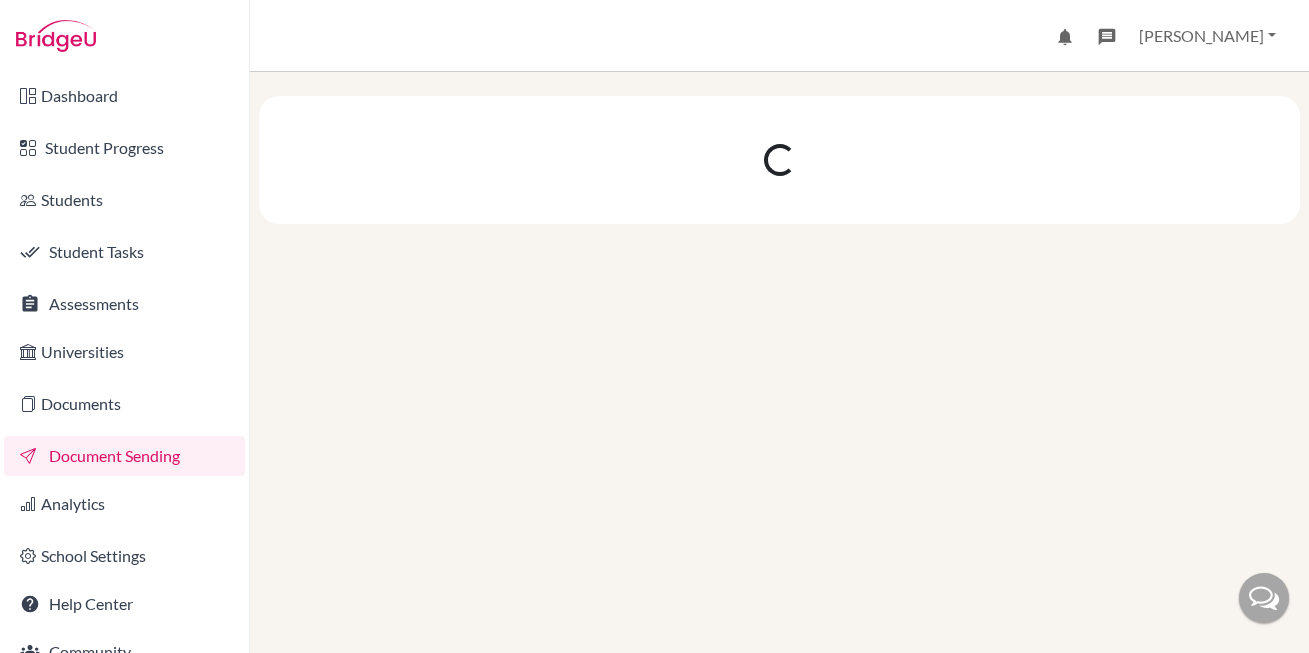 scroll, scrollTop: 0, scrollLeft: 0, axis: both 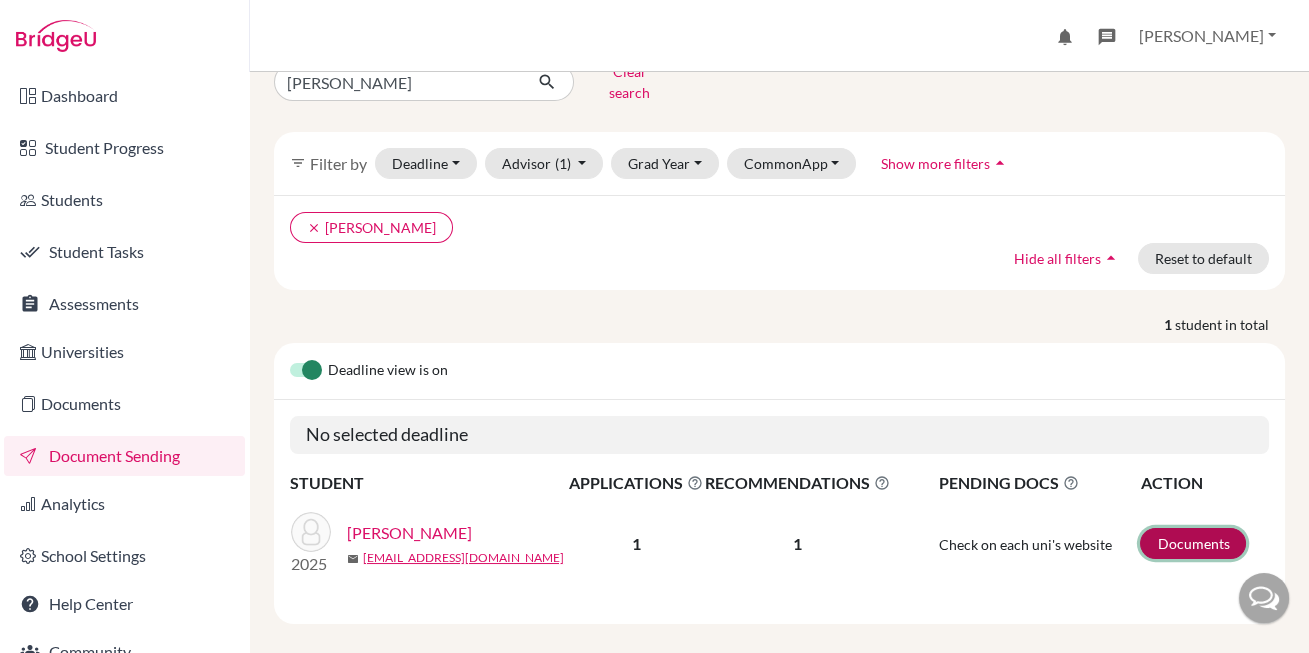 click on "Documents" at bounding box center (1193, 543) 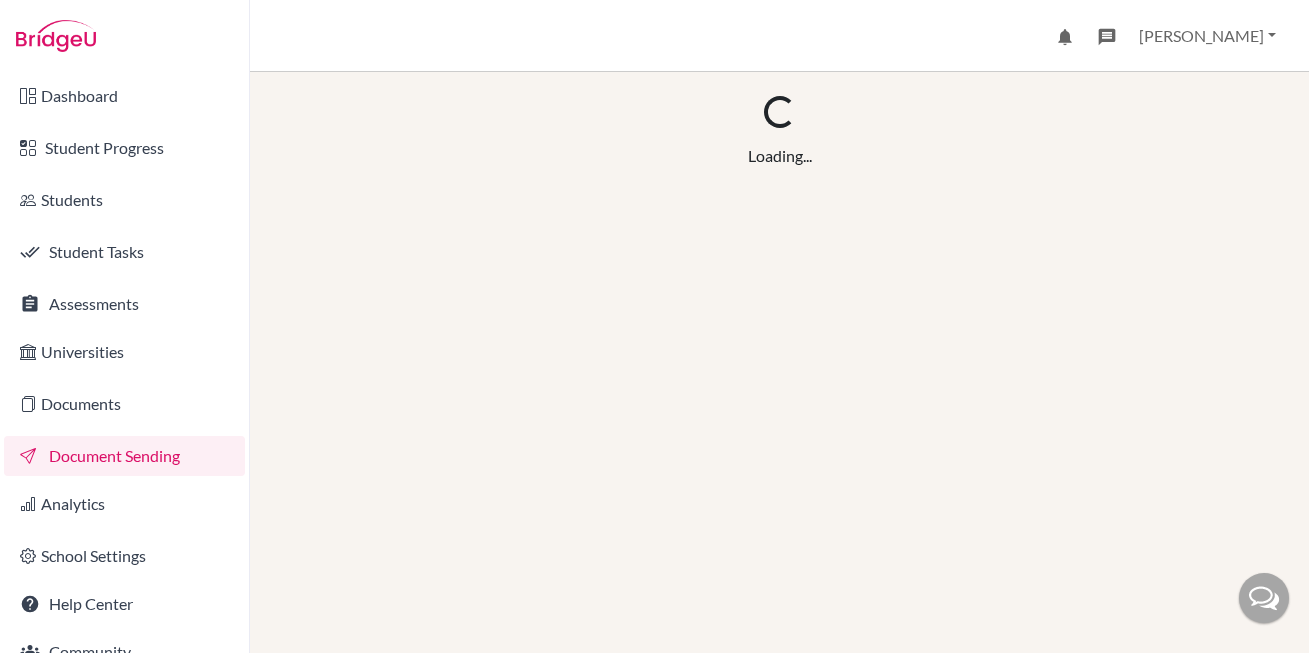 scroll, scrollTop: 0, scrollLeft: 0, axis: both 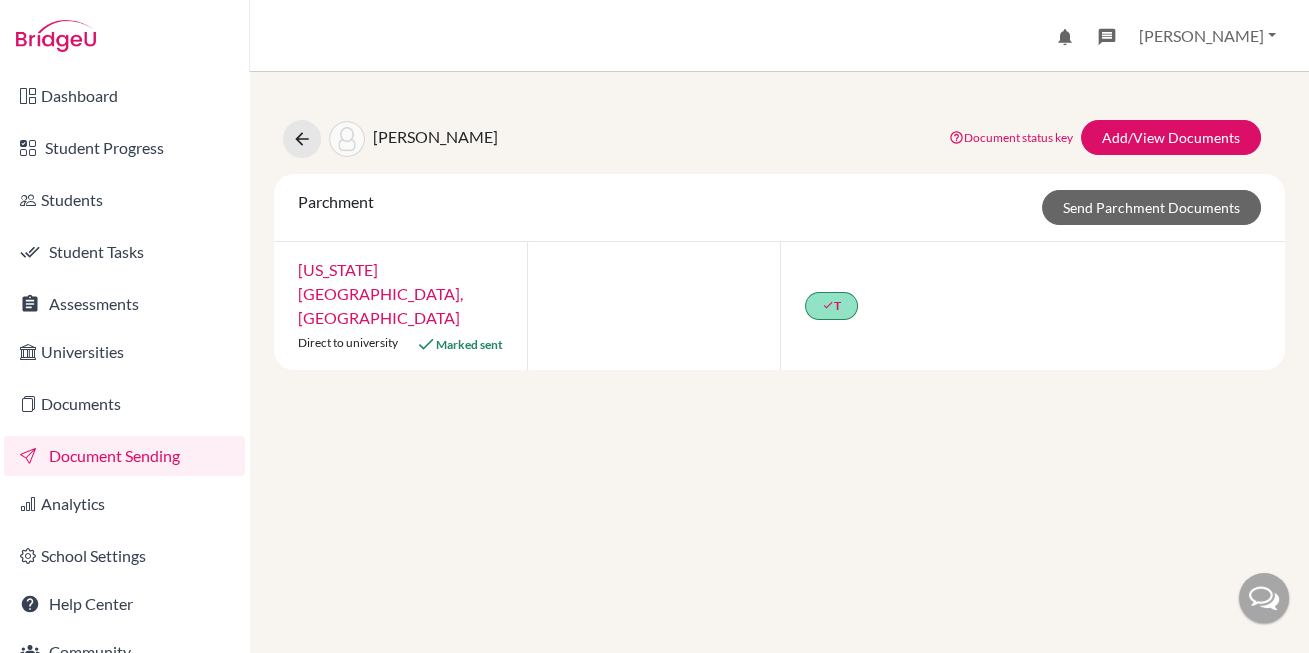 click on "Document status key" at bounding box center (1011, 137) 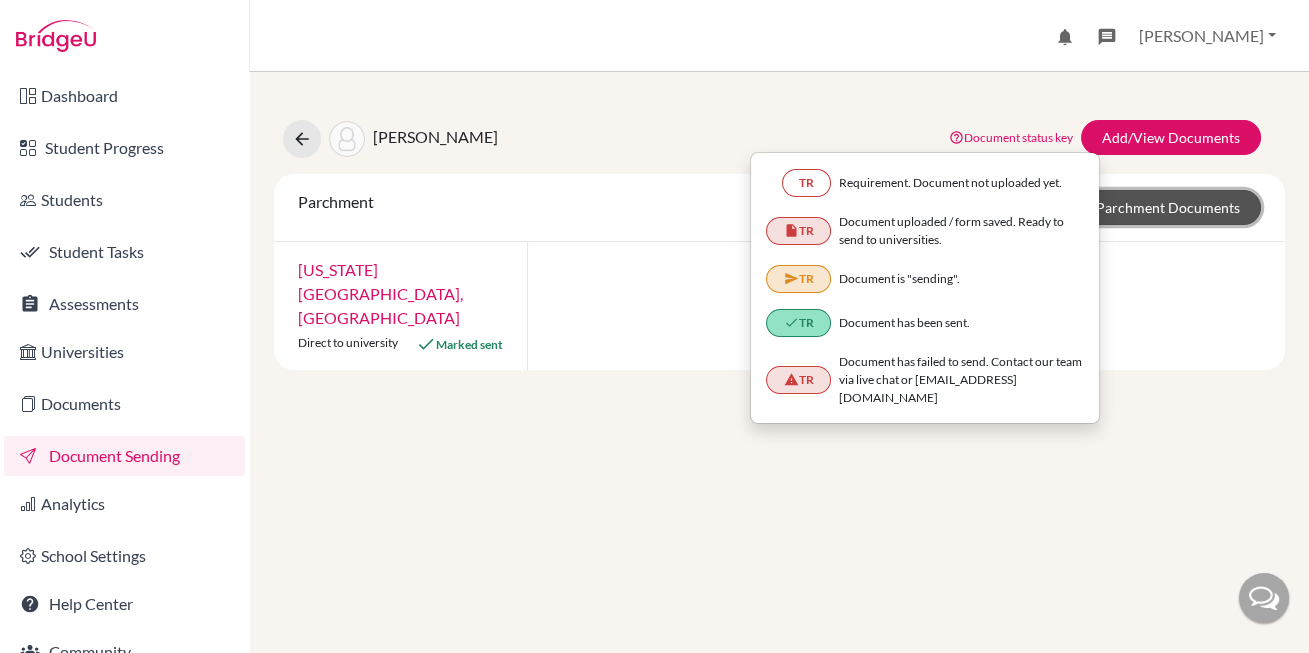 click on "Send Parchment Documents" 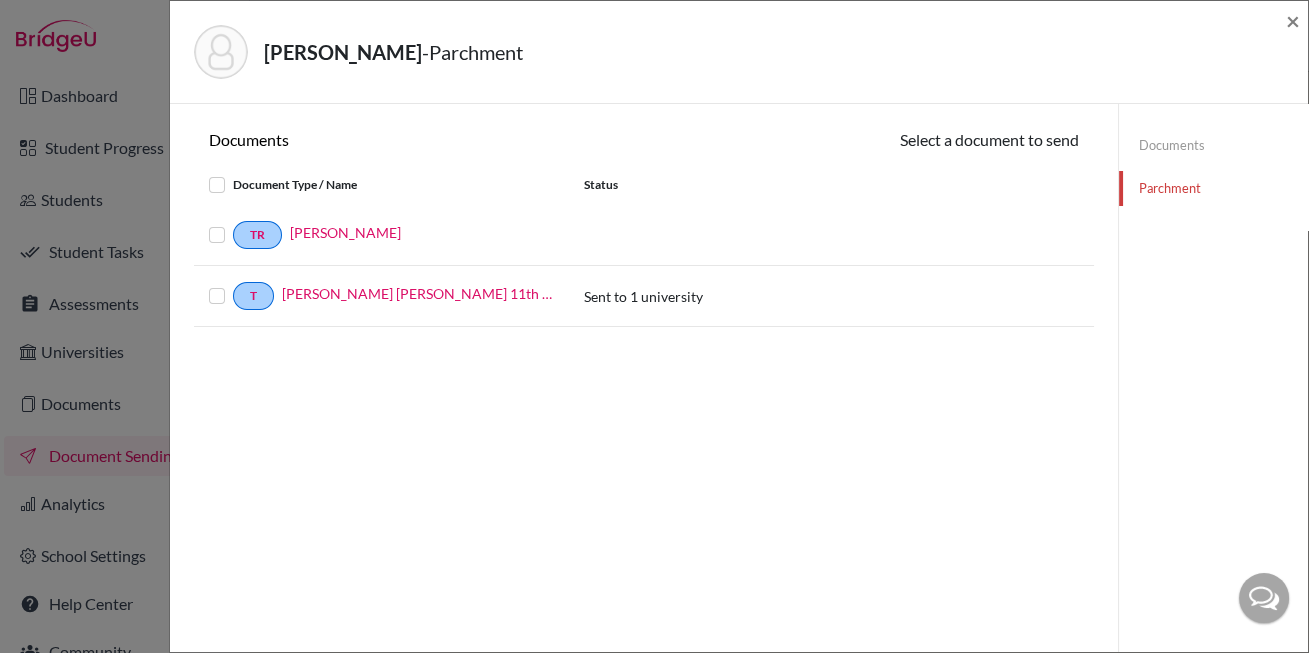 click on "Sent to 1 university" at bounding box center (681, 296) 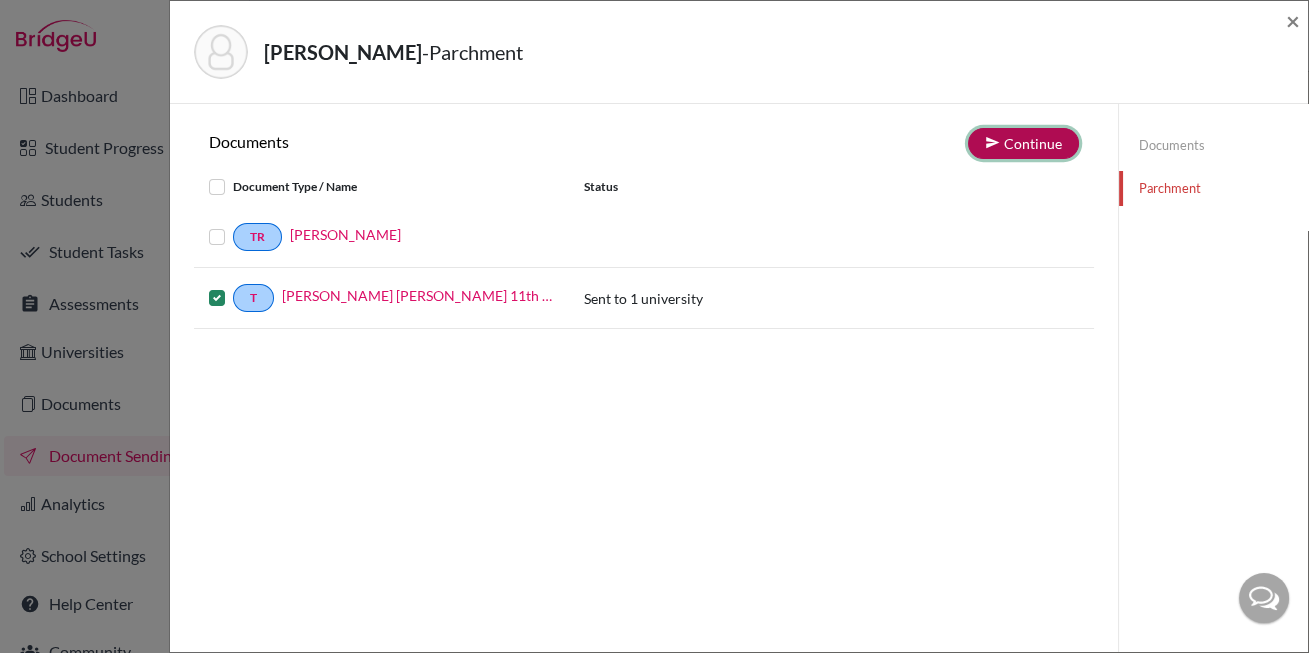 click on "Continue" at bounding box center (1023, 143) 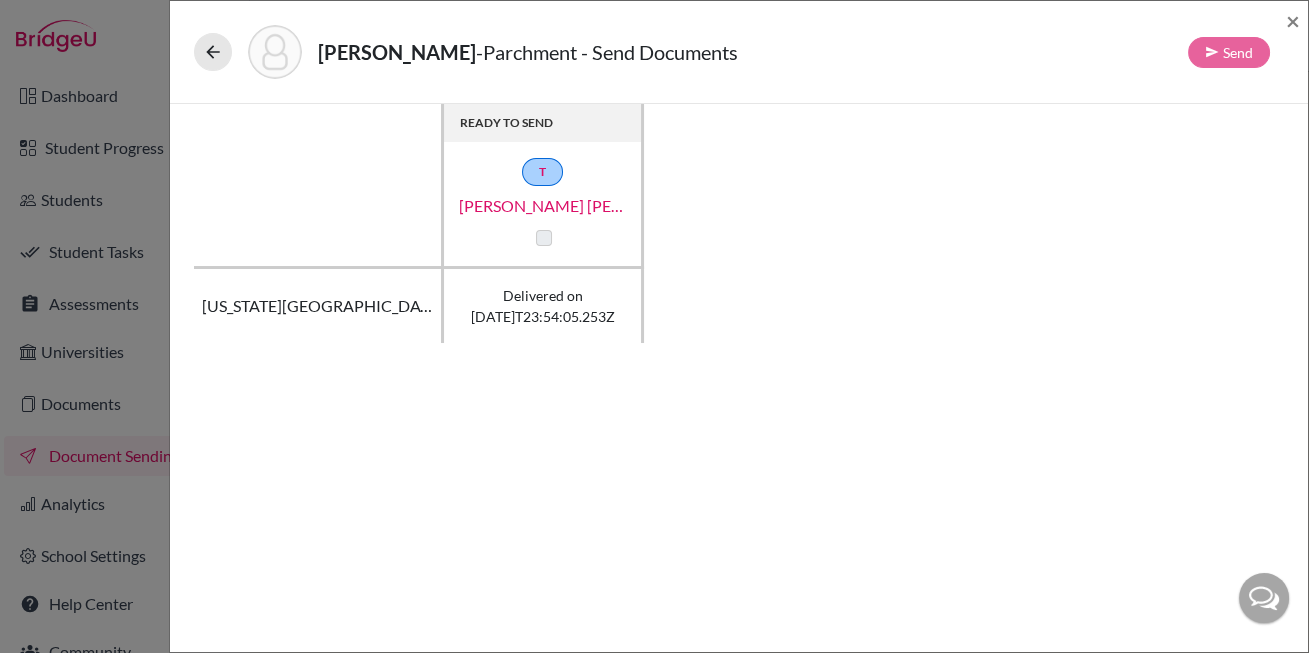 click on "Delivered on  2025-06-28T23:54:05.253Z" 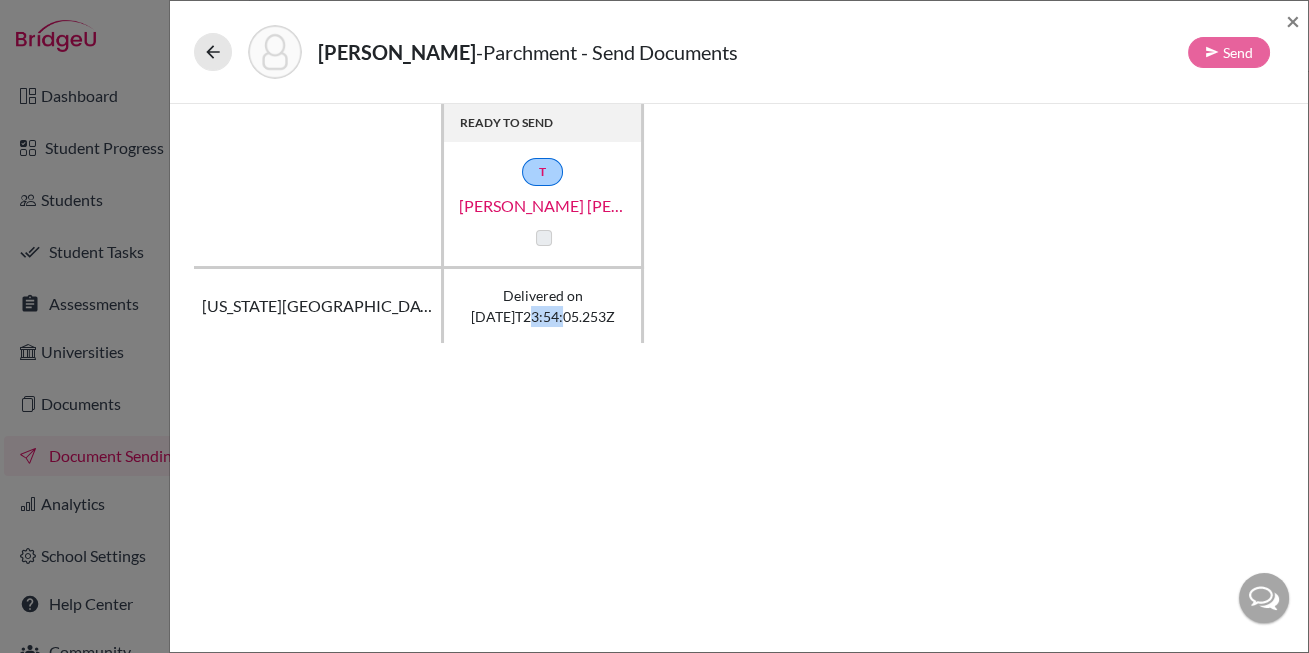 click on "Delivered on  2025-06-28T23:54:05.253Z" 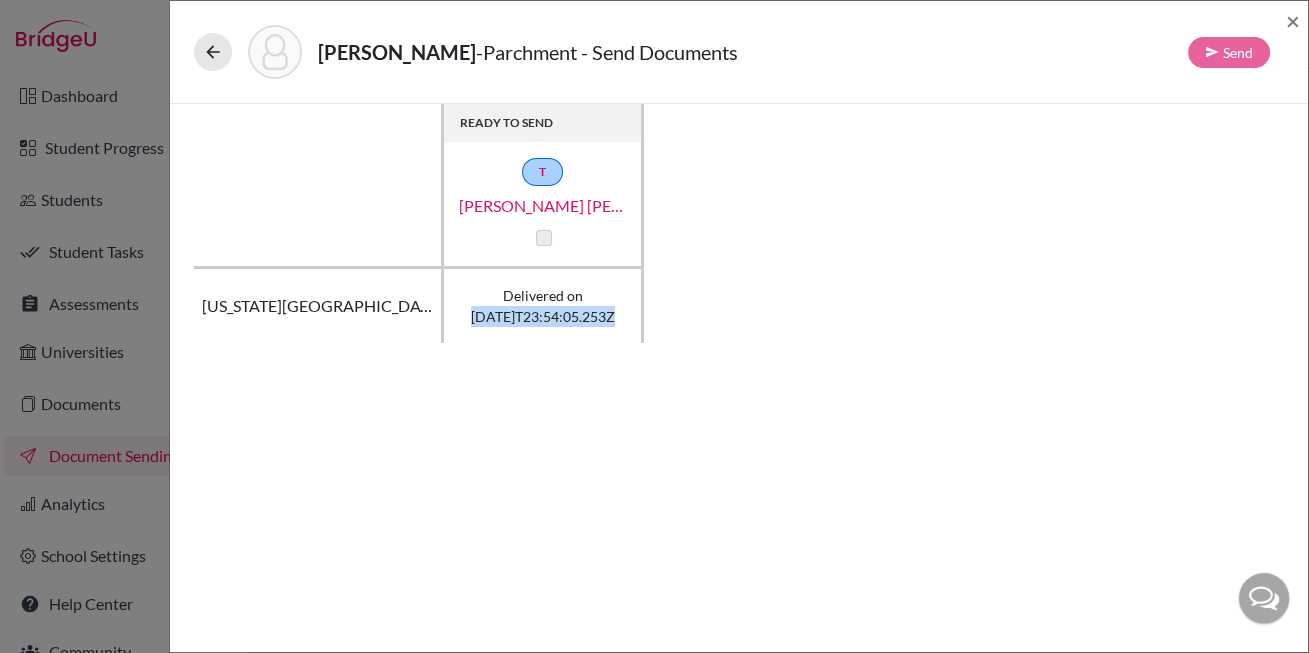 click on "Delivered on  2025-06-28T23:54:05.253Z" 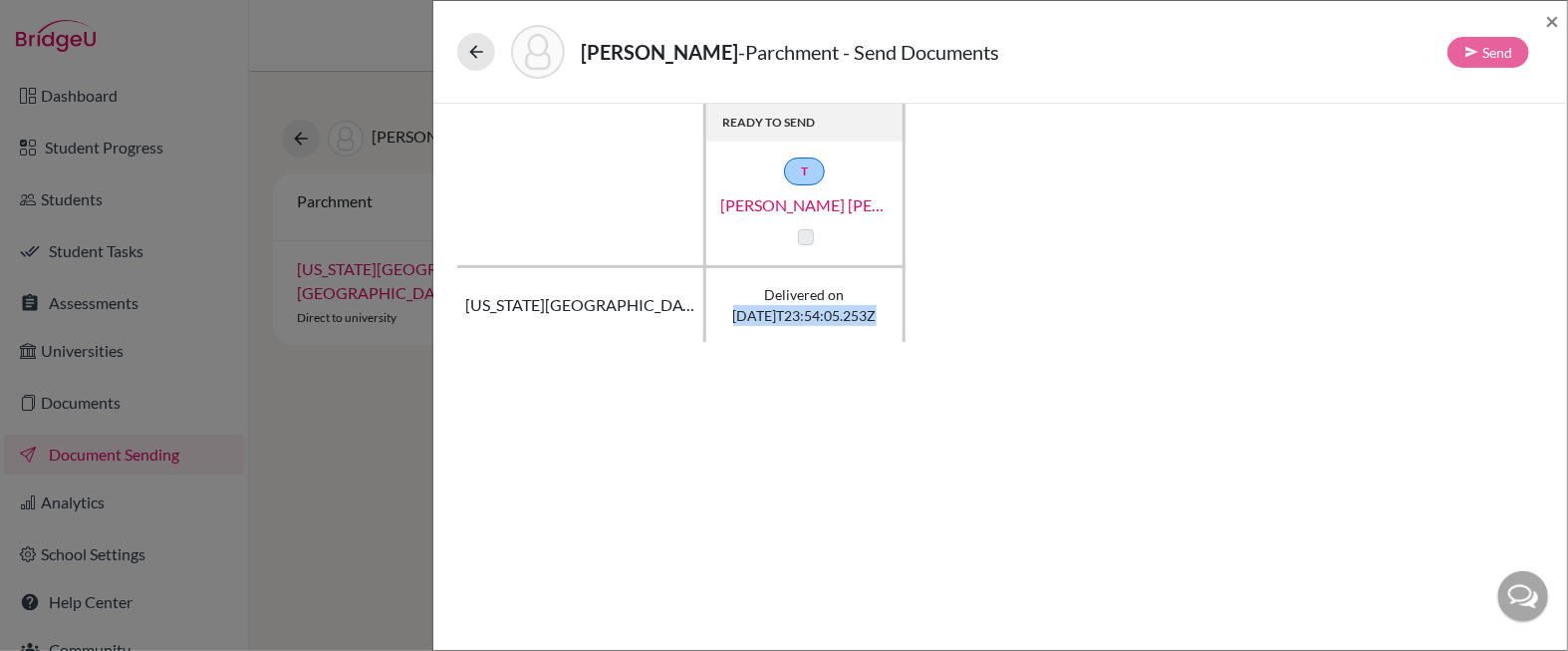 click at bounding box center (1523, 596) 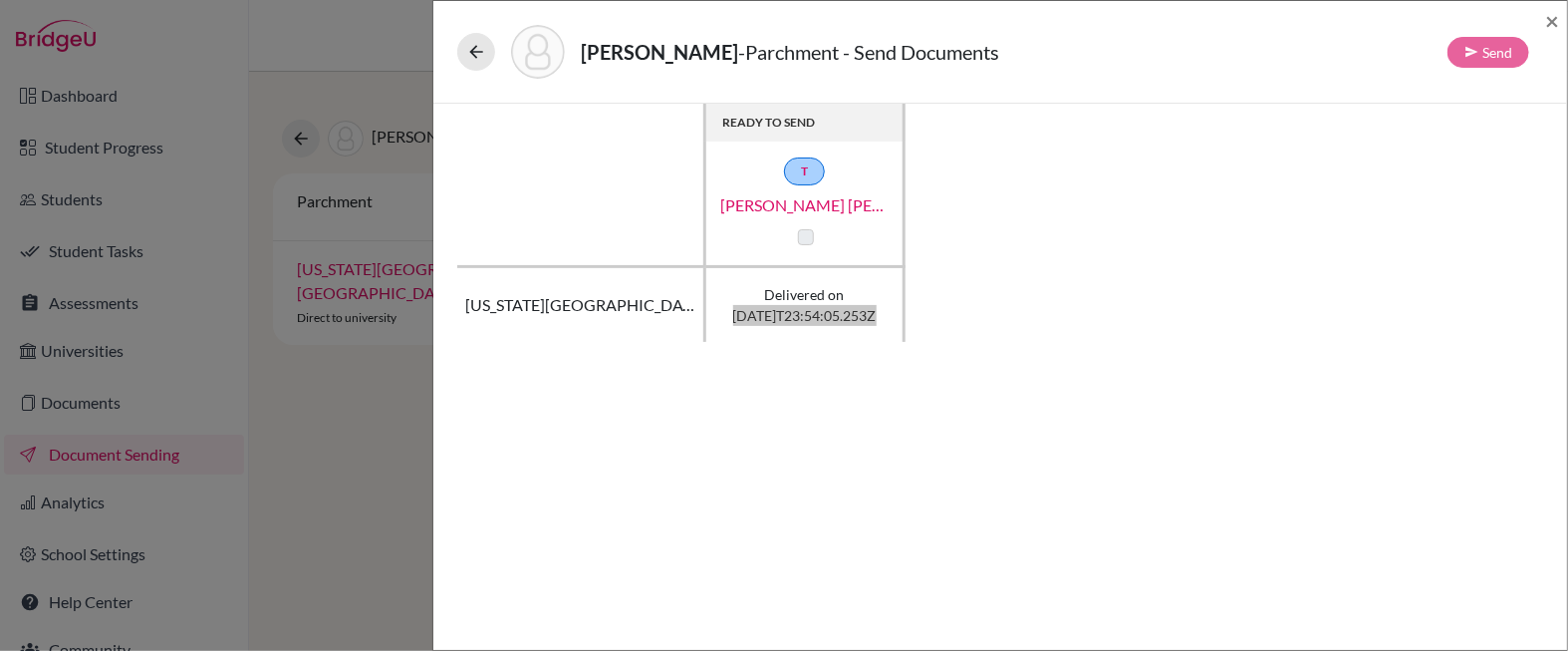 scroll, scrollTop: 0, scrollLeft: 0, axis: both 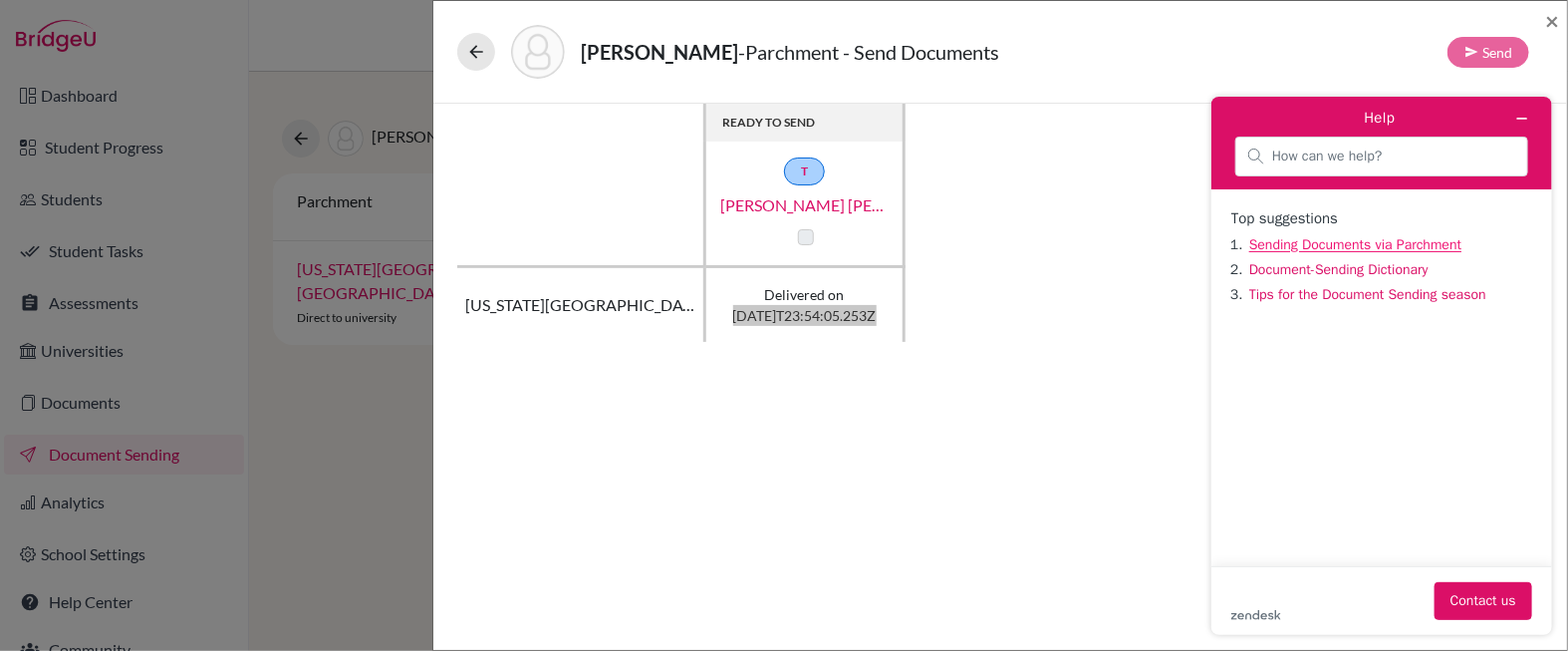click on "Sending Documents via Parchment" at bounding box center (1354, 243) 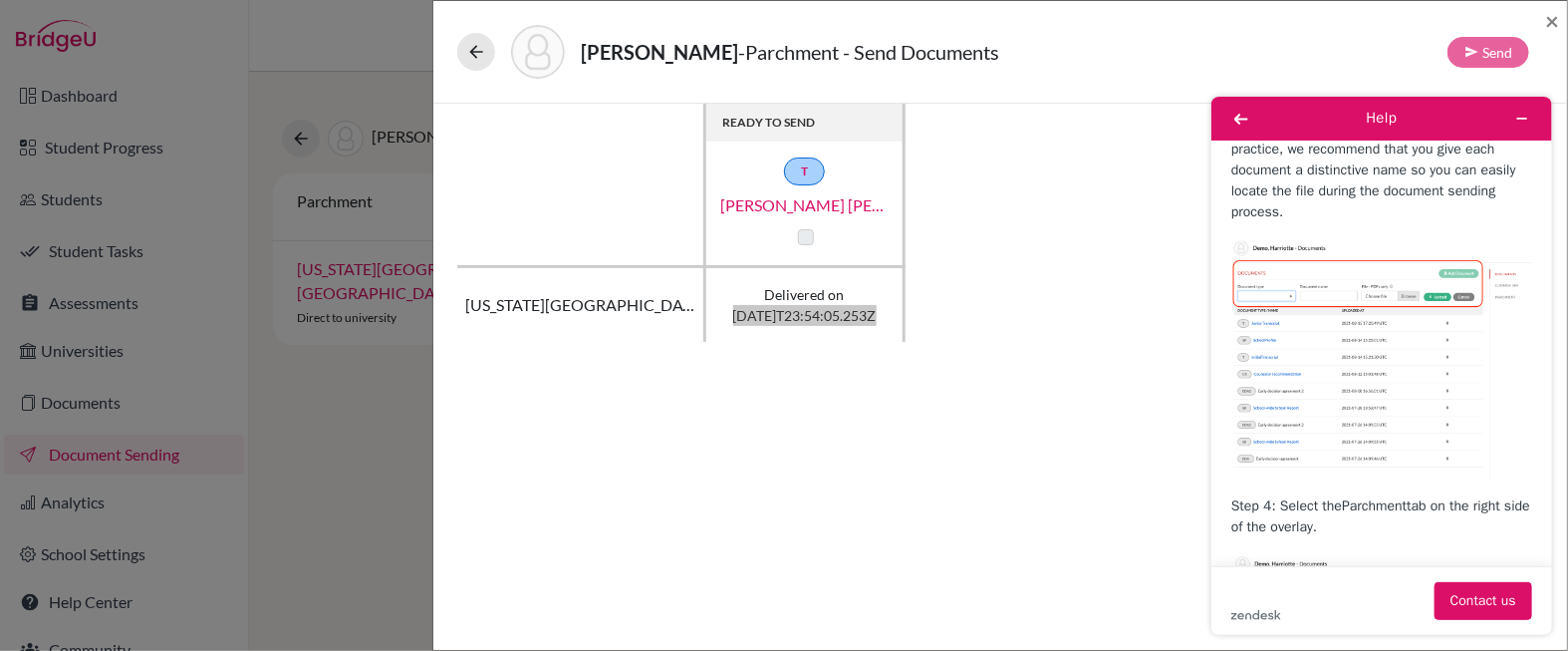 scroll, scrollTop: 1022, scrollLeft: 0, axis: vertical 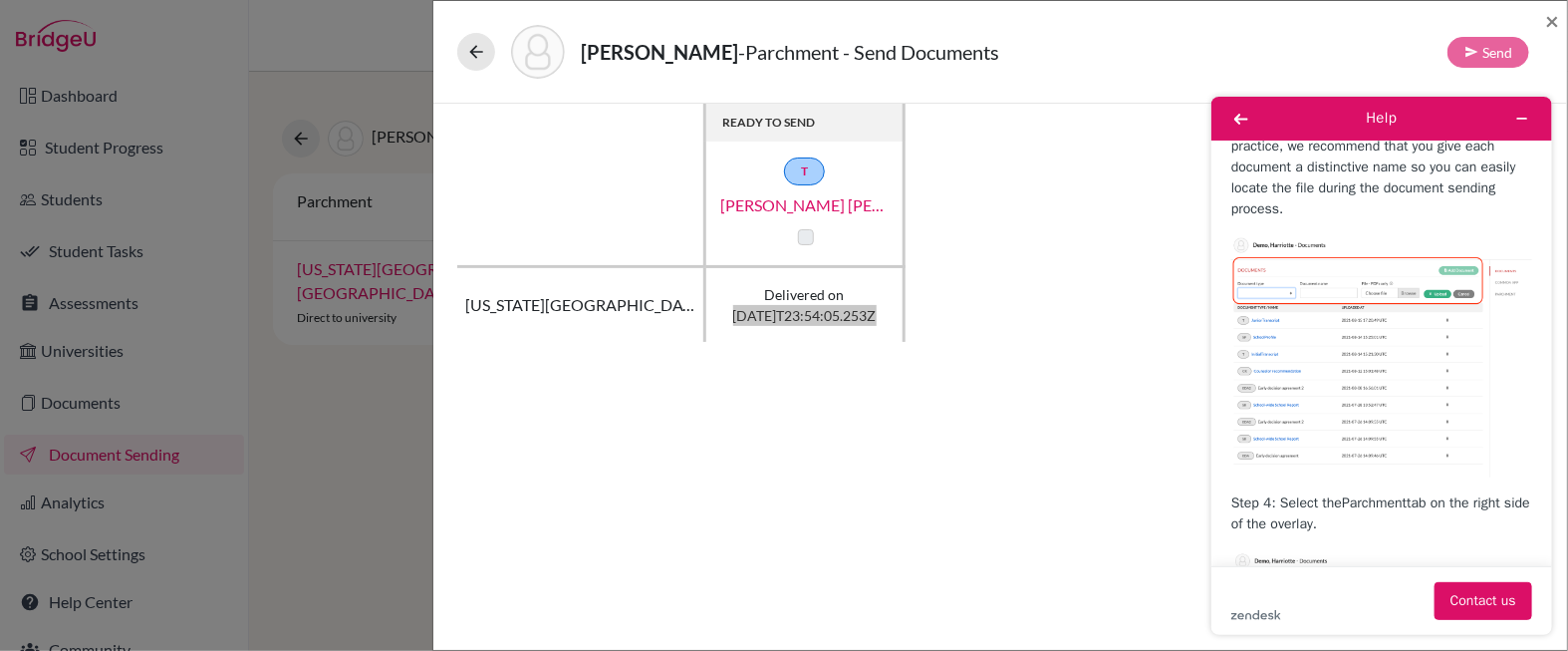 click at bounding box center (1381, 355) 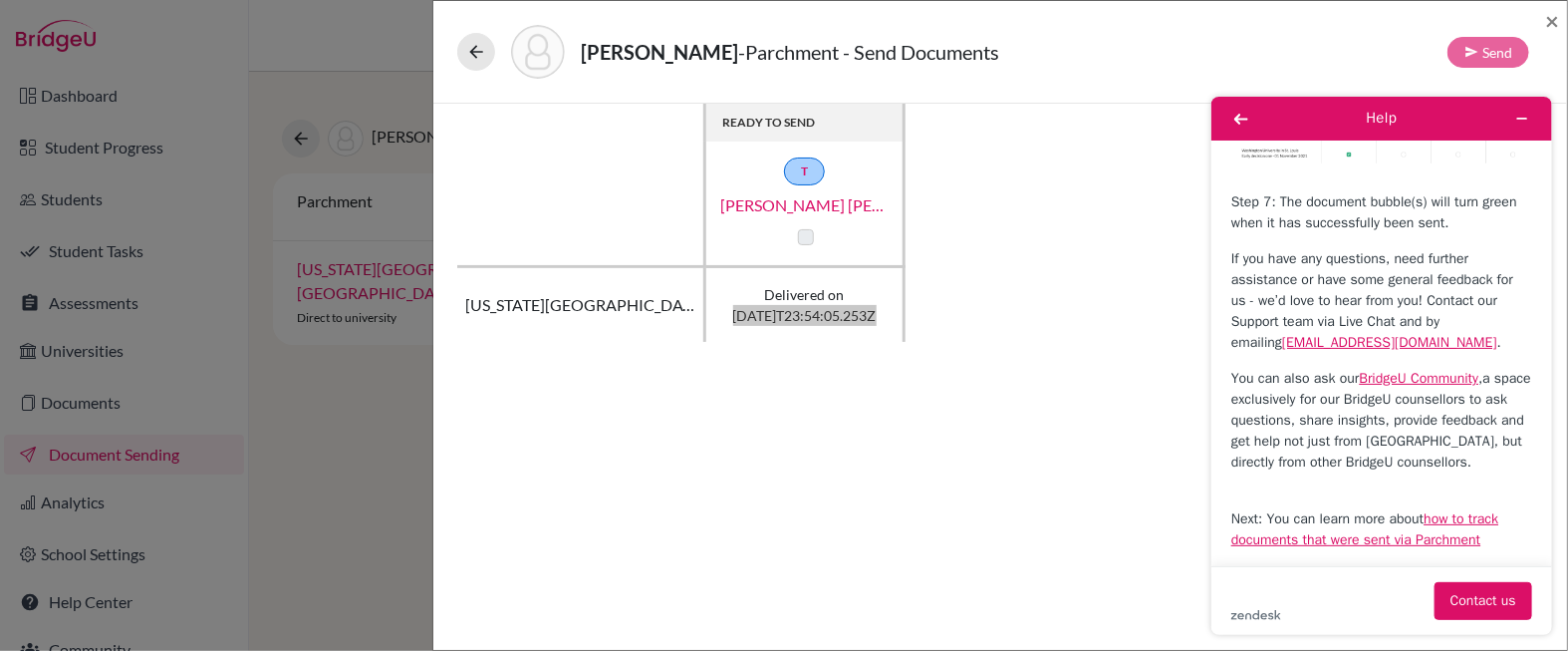 scroll, scrollTop: 2349, scrollLeft: 0, axis: vertical 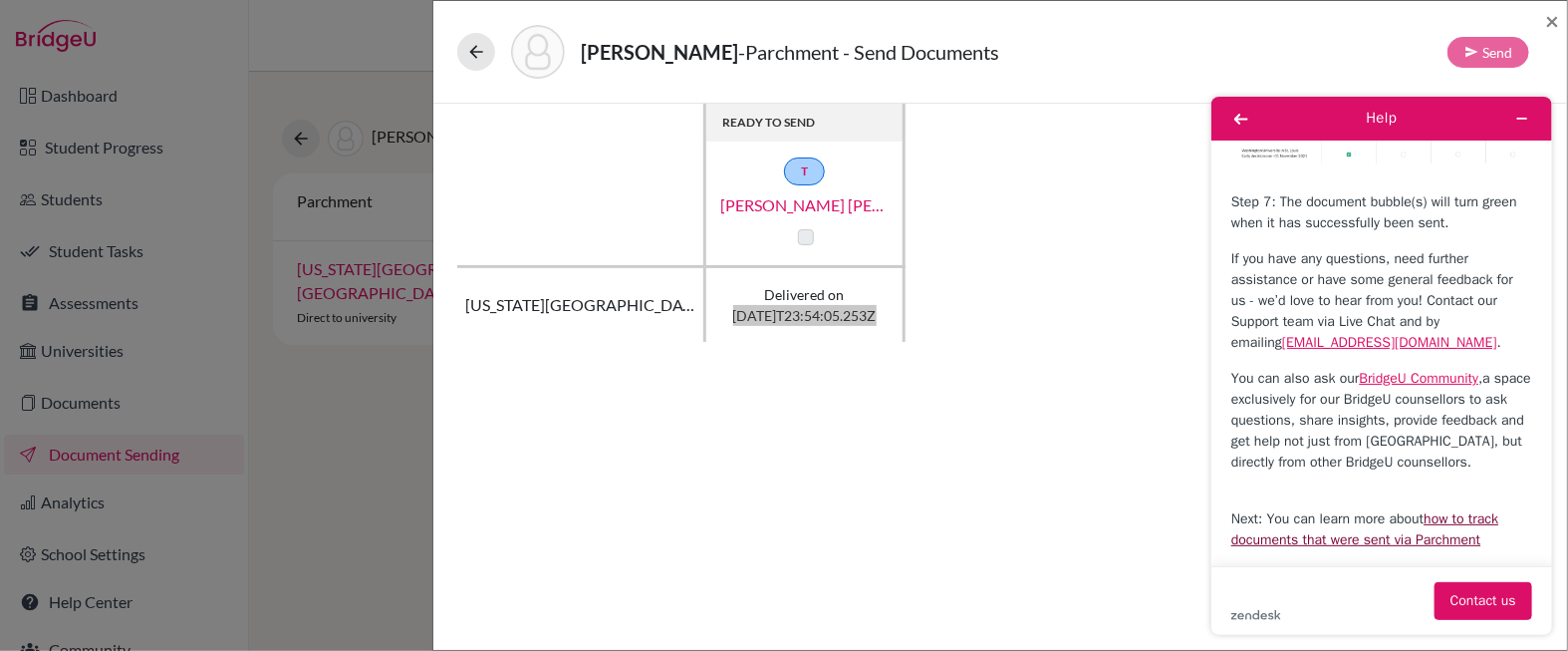 click on "how to track documents that were sent via Parchment" at bounding box center (1364, 528) 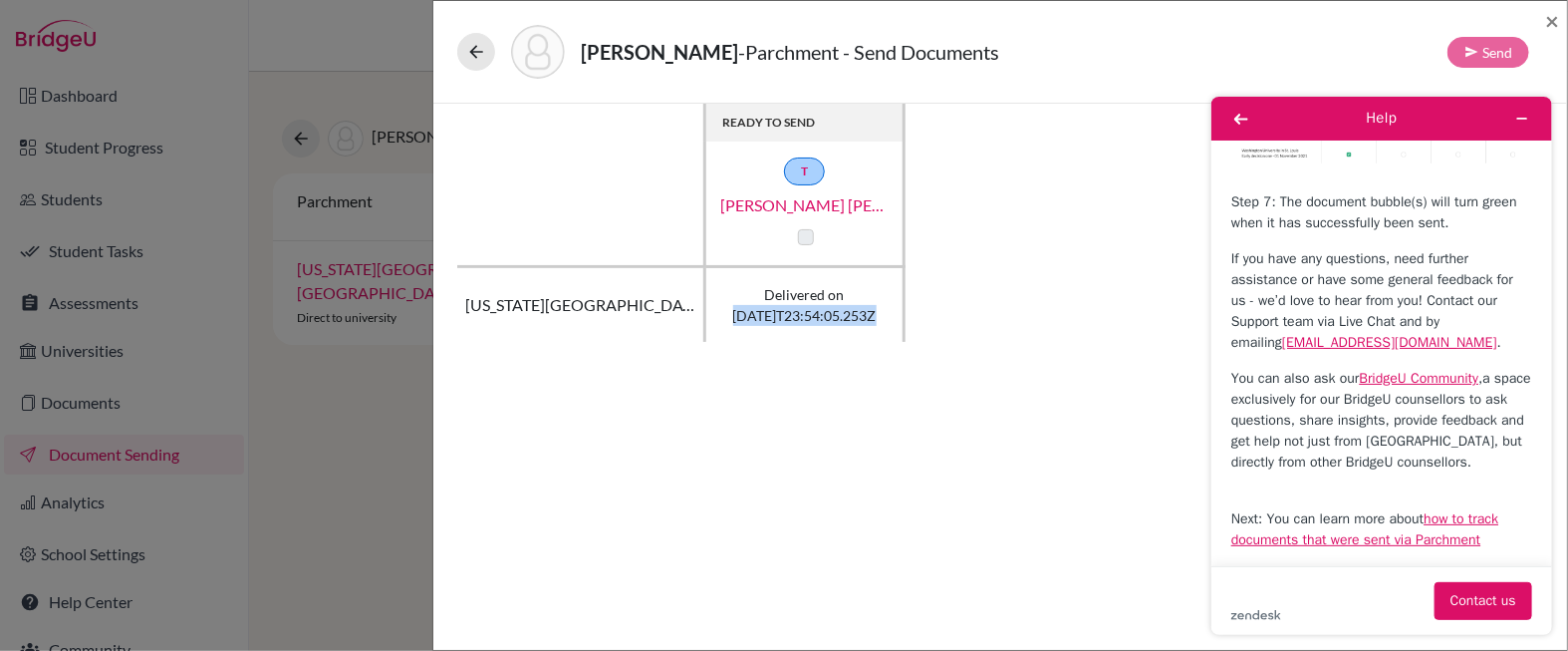 click on "READY TO SEND T Holsclaw Madeleine Leigh 11th grade ICS official transcript California State University, Fullerton Delivered on  2025-06-28T23:54:05.253Z" at bounding box center (1000, 377) 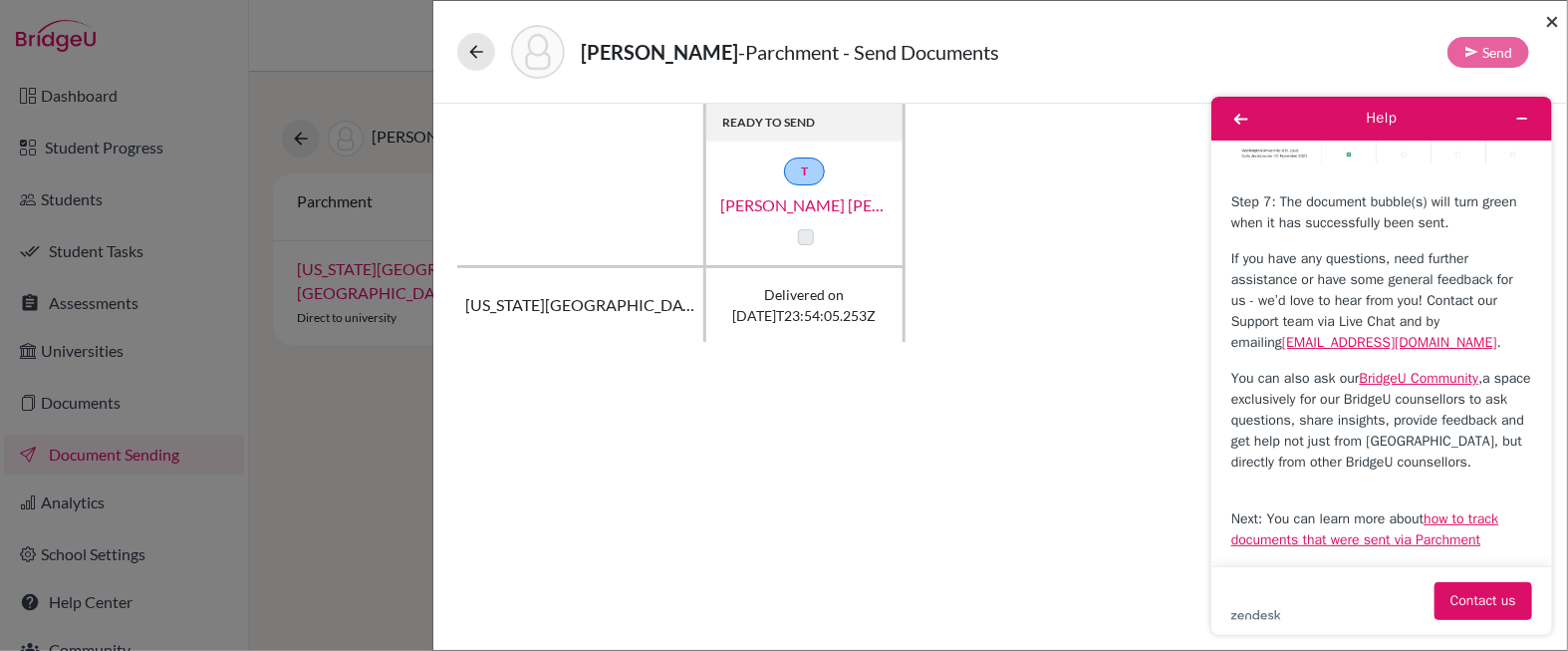 click on "×" at bounding box center [1552, 20] 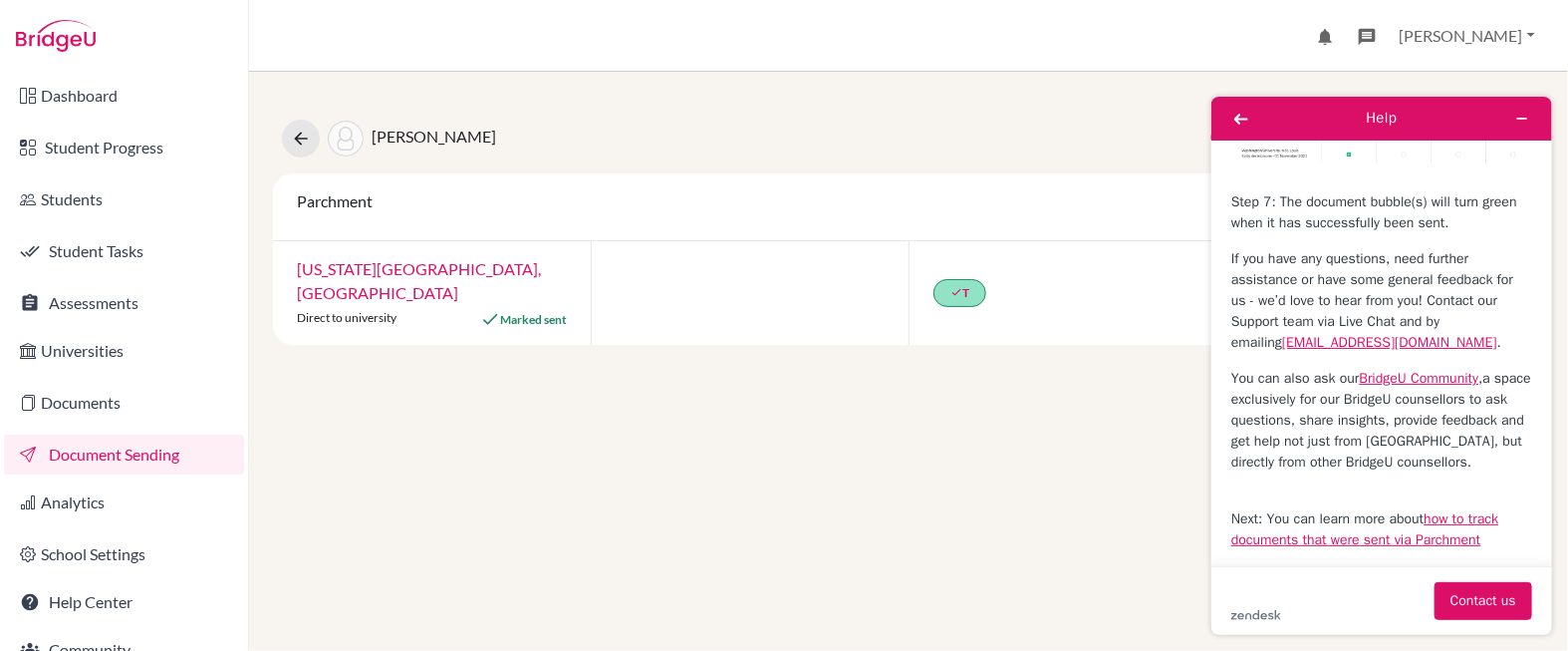 click on "Holsclaw, Madeleine Leigh  Document status key TR Requirement. Document not uploaded yet. TR Document uploaded / form saved. Ready to send to universities. TR Document is "sending". TR Document has been sent. TR Document has failed to send. Contact our team via live chat or hi@bridge-u.com Add/View Documents Parchment  Send Parchment Documents California State University, Fullerton Direct to university Marked sent done  T" at bounding box center (909, 361) 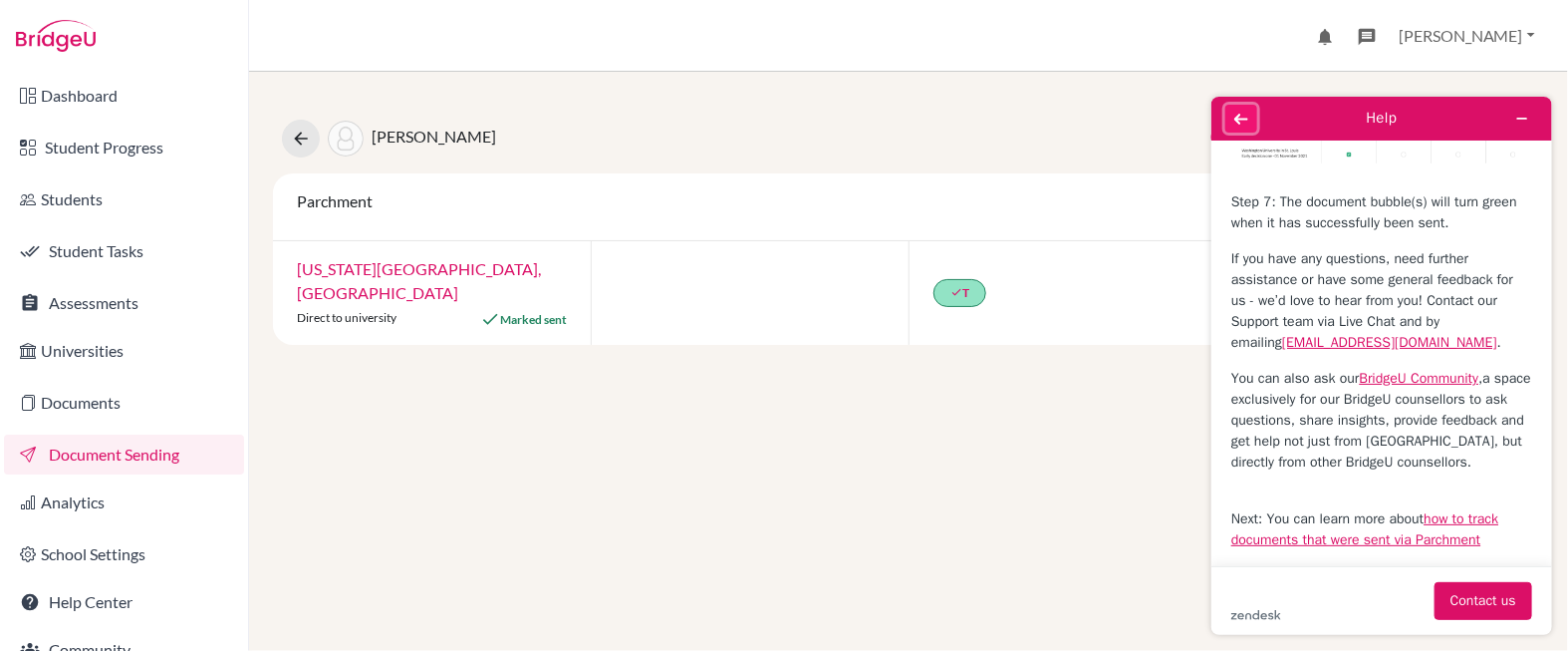 click 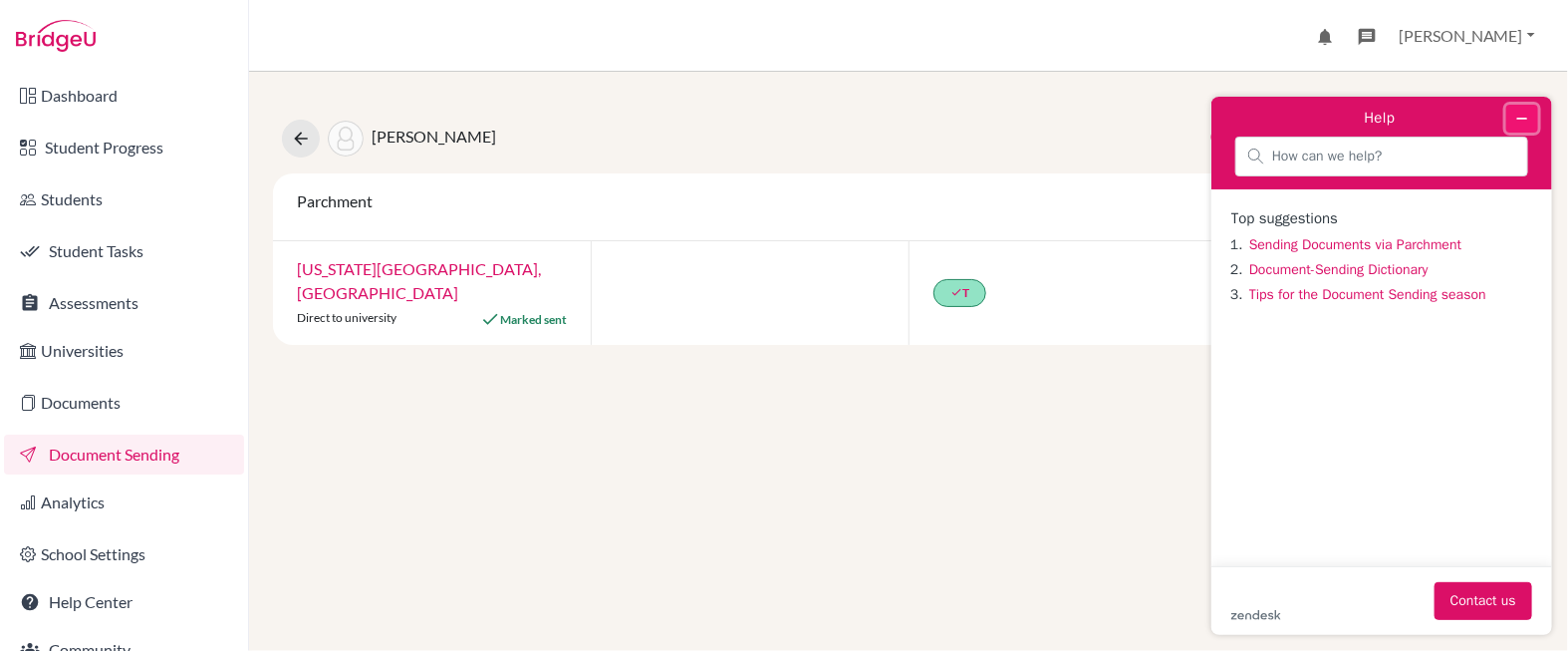click 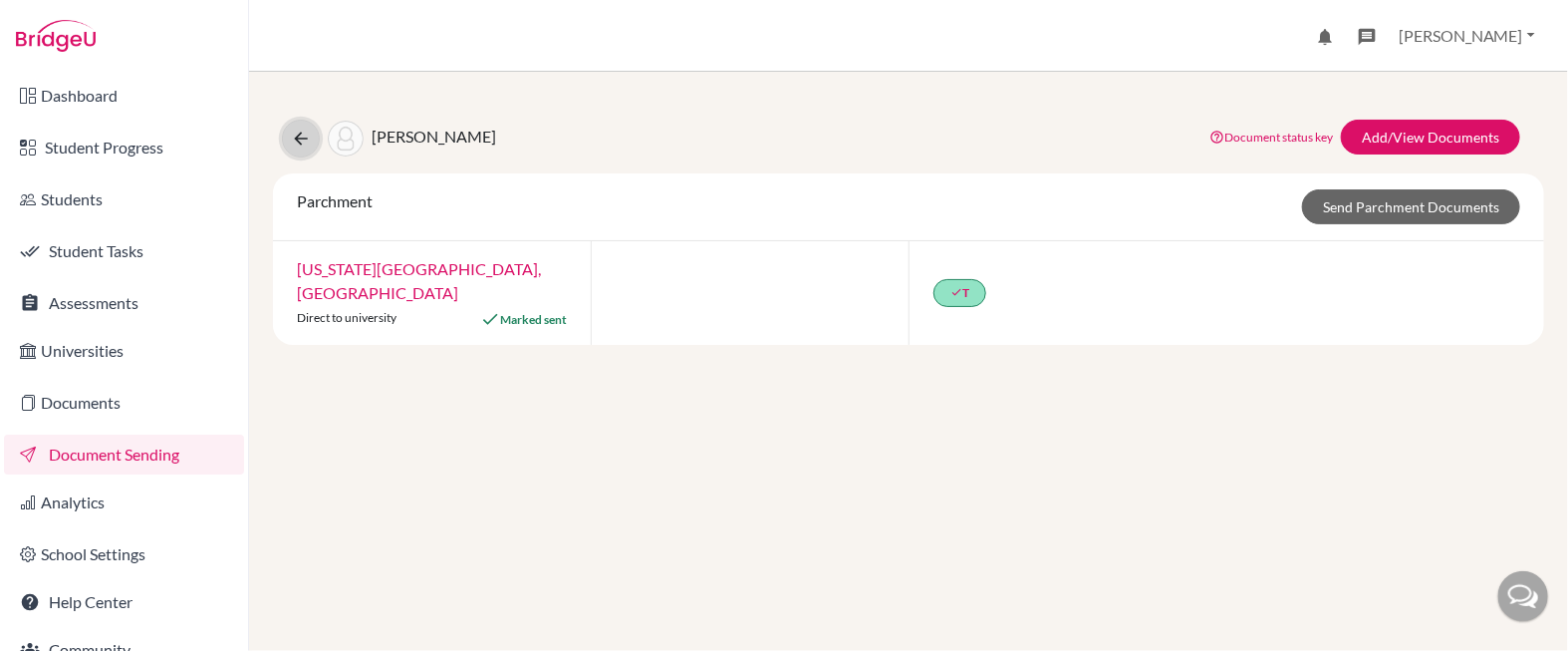 click at bounding box center (301, 139) 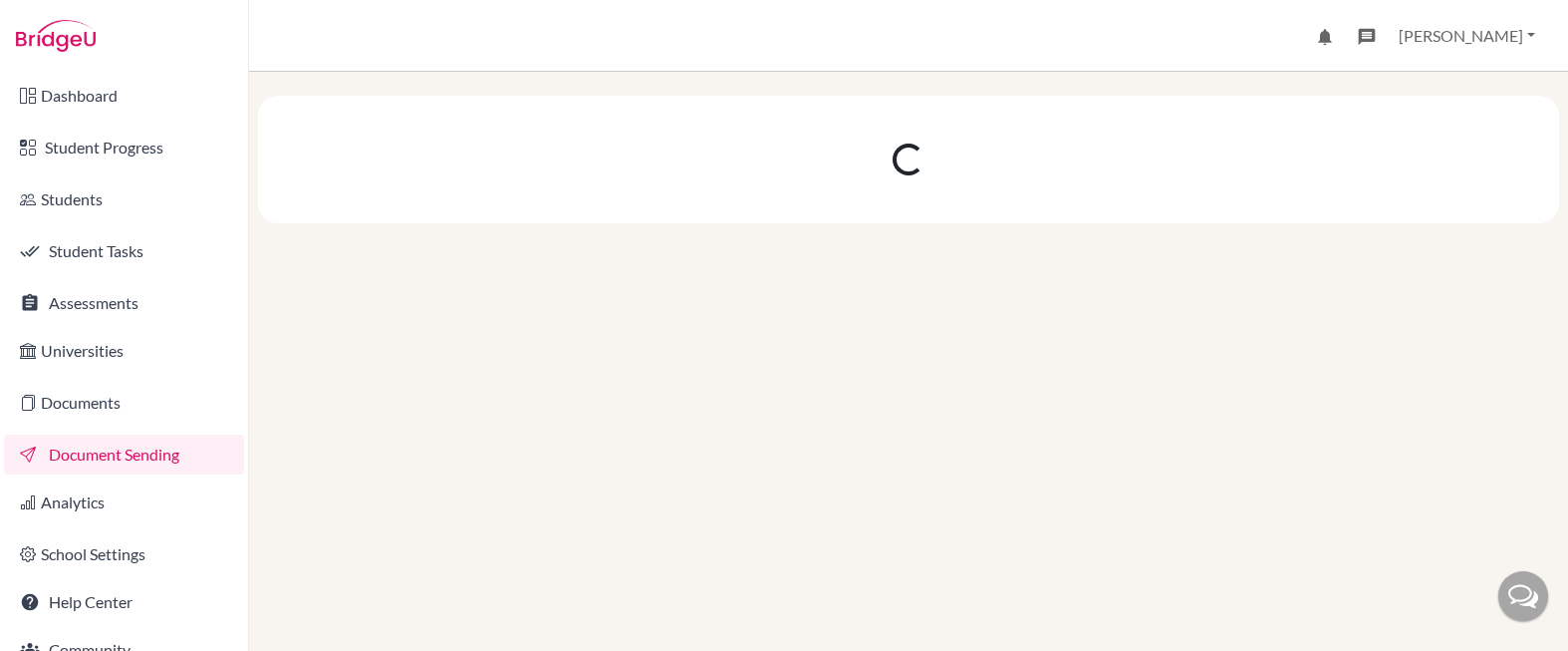 scroll, scrollTop: 0, scrollLeft: 0, axis: both 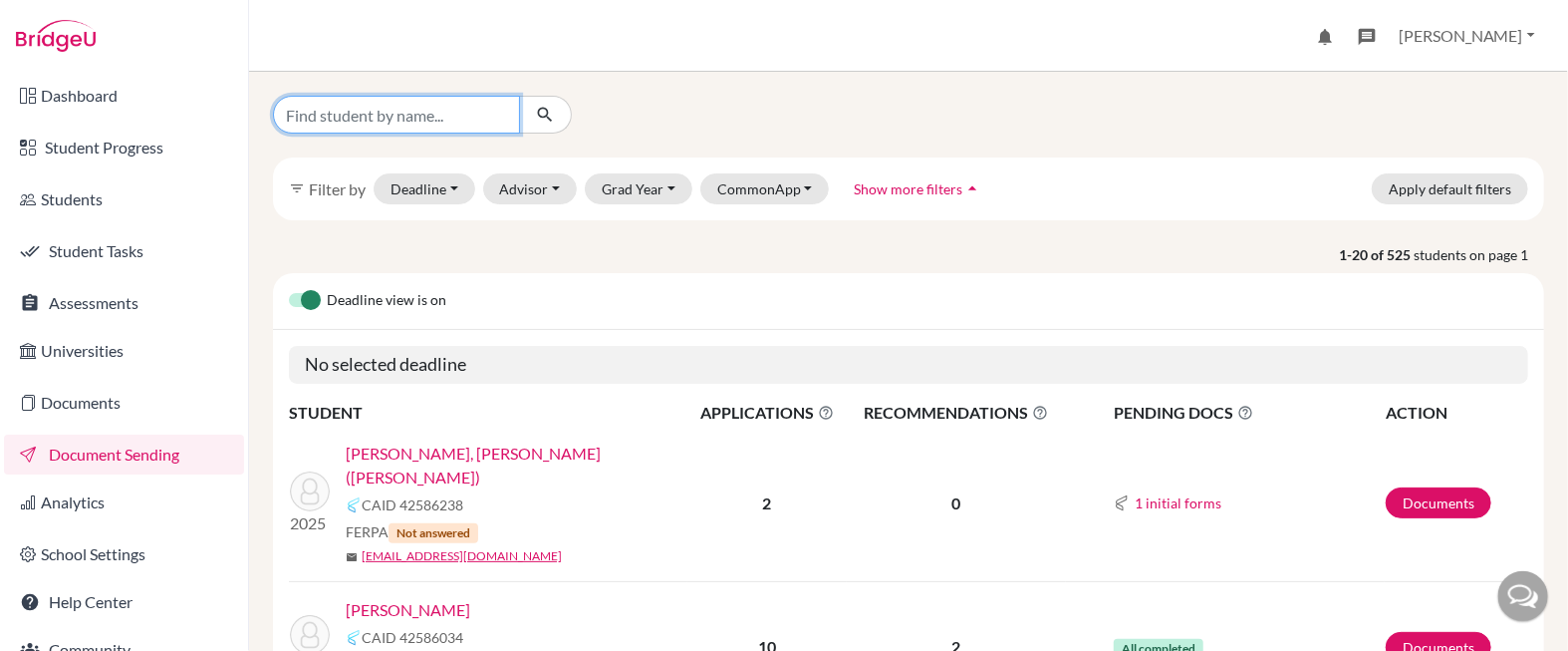 click at bounding box center [396, 115] 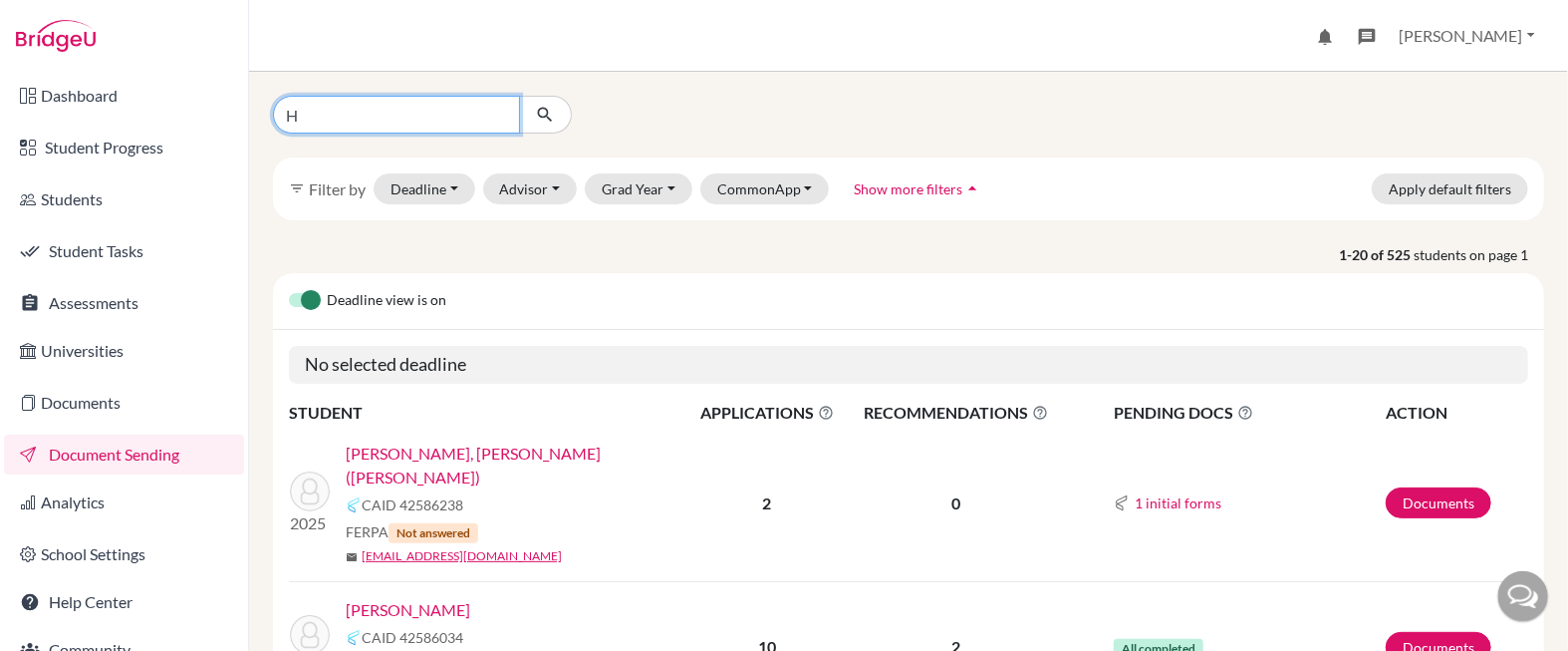 type on "Holsclaw" 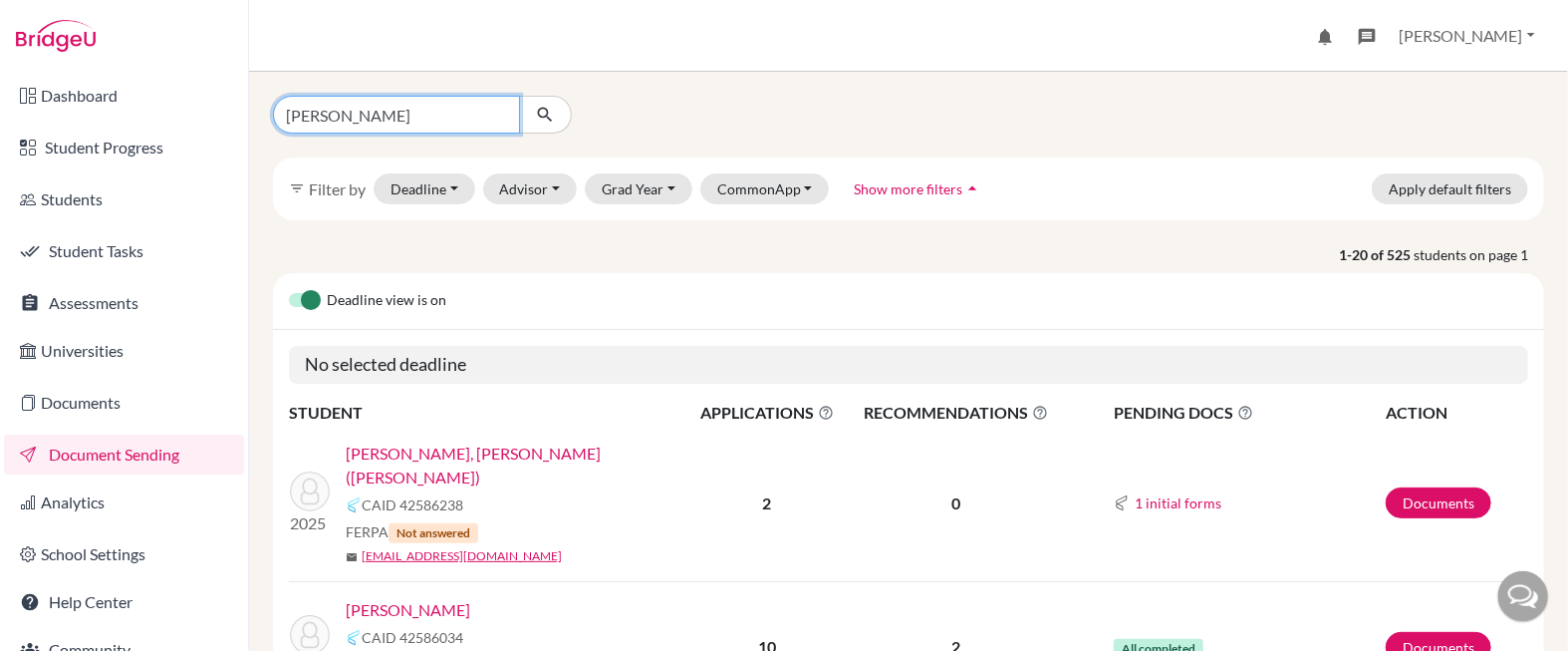 click at bounding box center [545, 115] 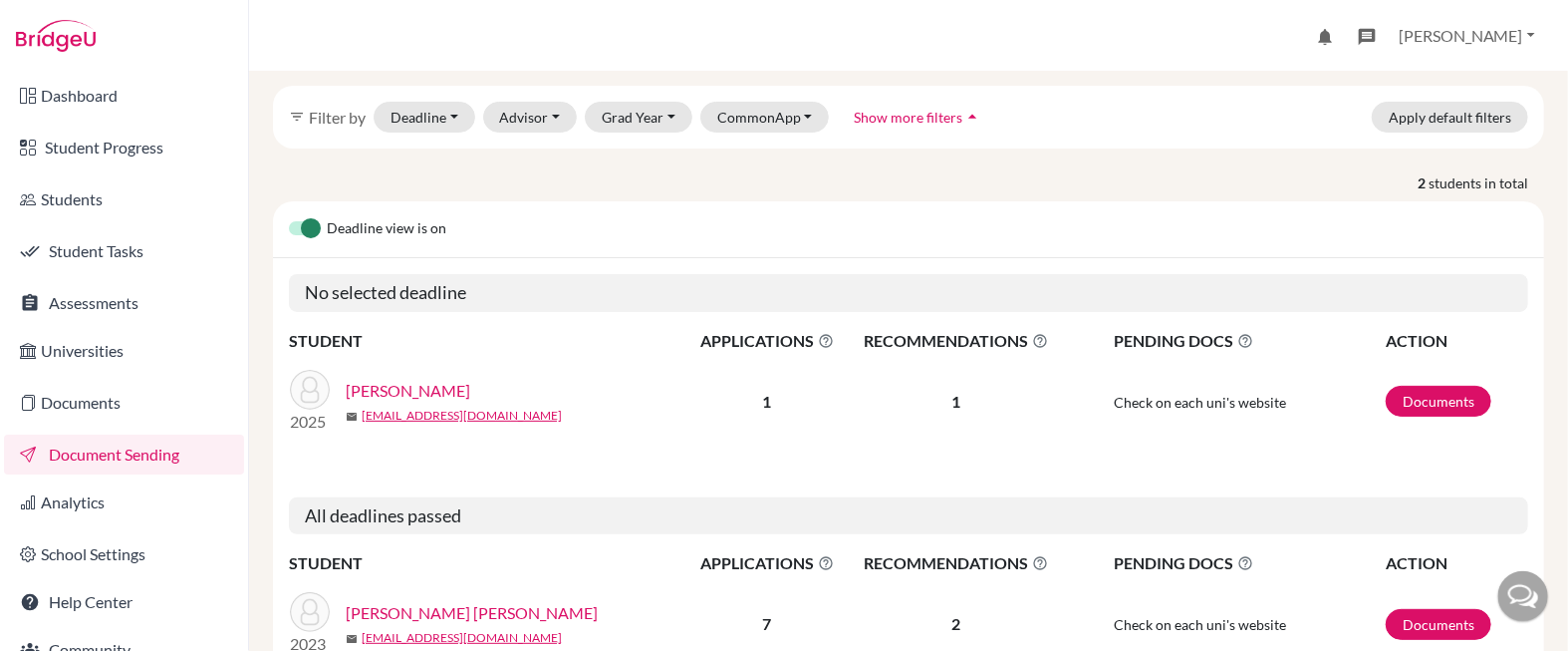 scroll, scrollTop: 137, scrollLeft: 0, axis: vertical 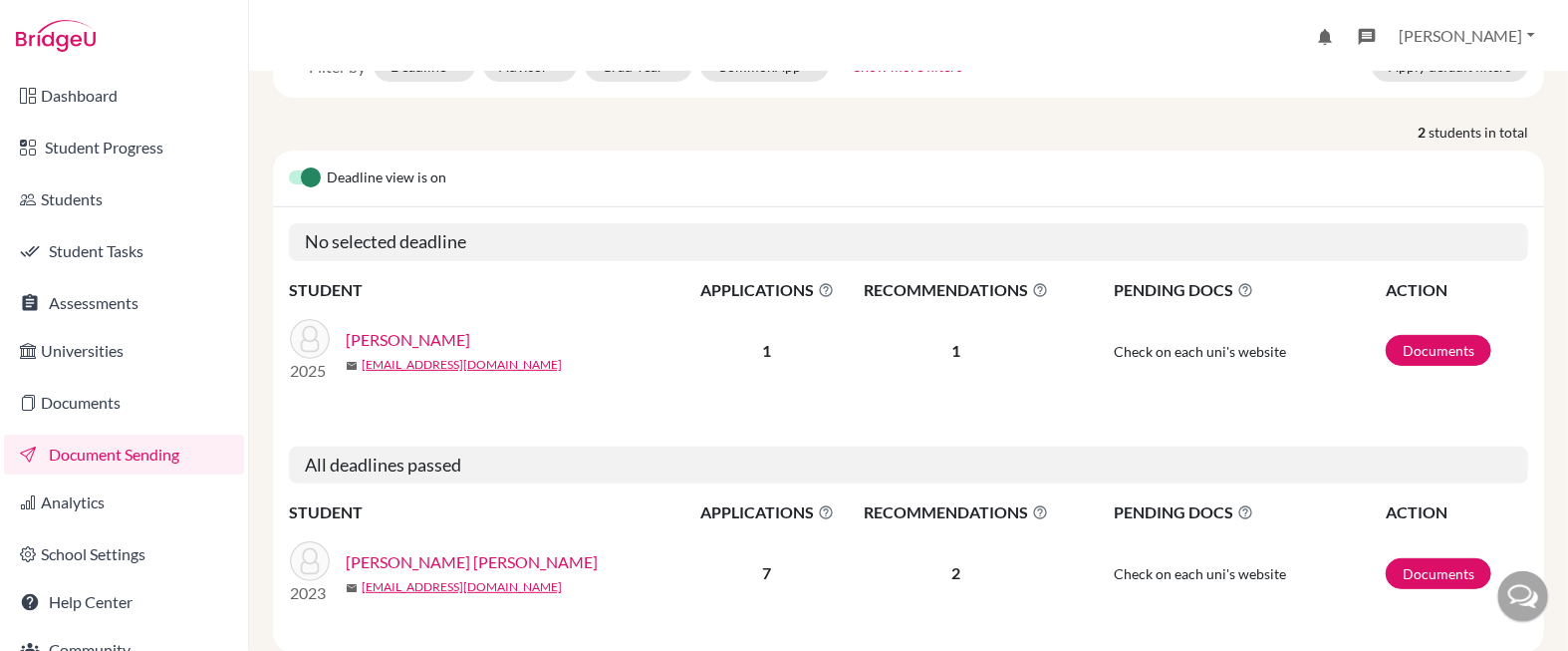 click on "[PERSON_NAME]" at bounding box center (407, 340) 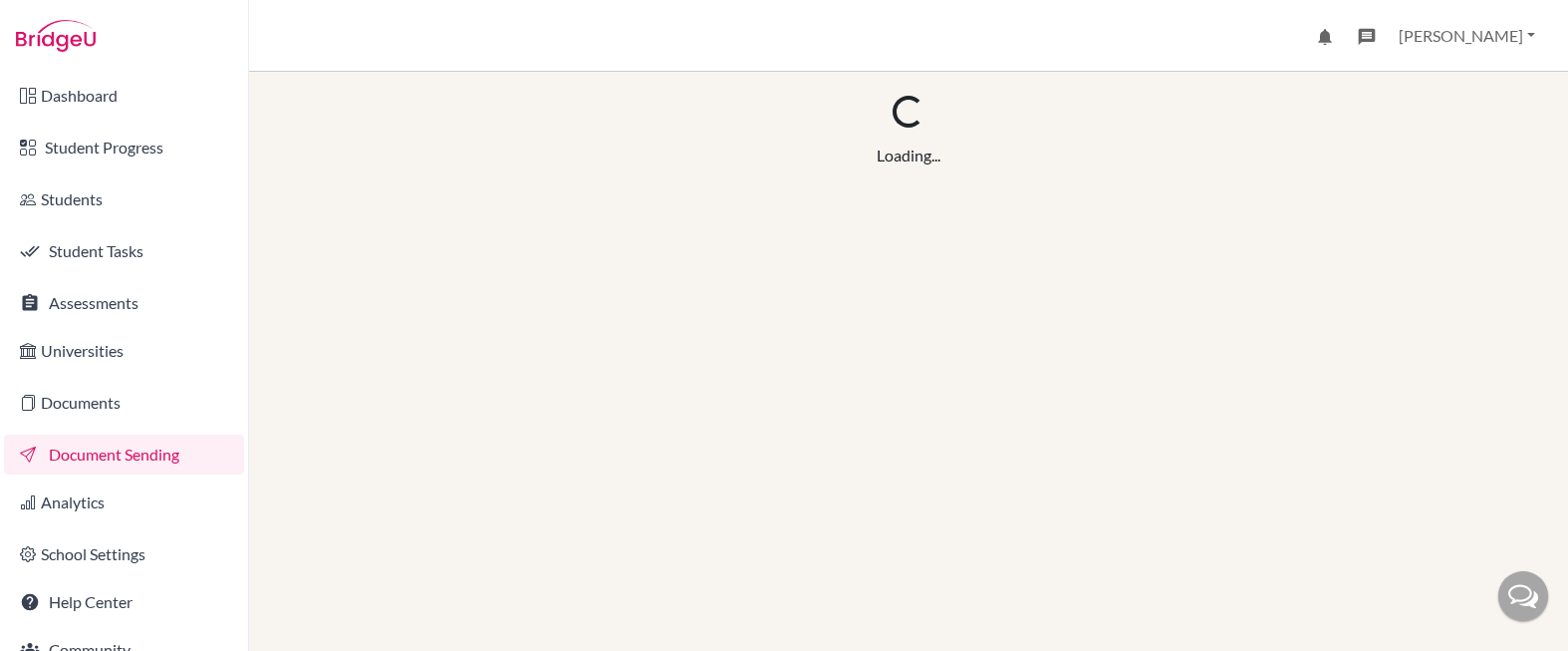 scroll, scrollTop: 0, scrollLeft: 0, axis: both 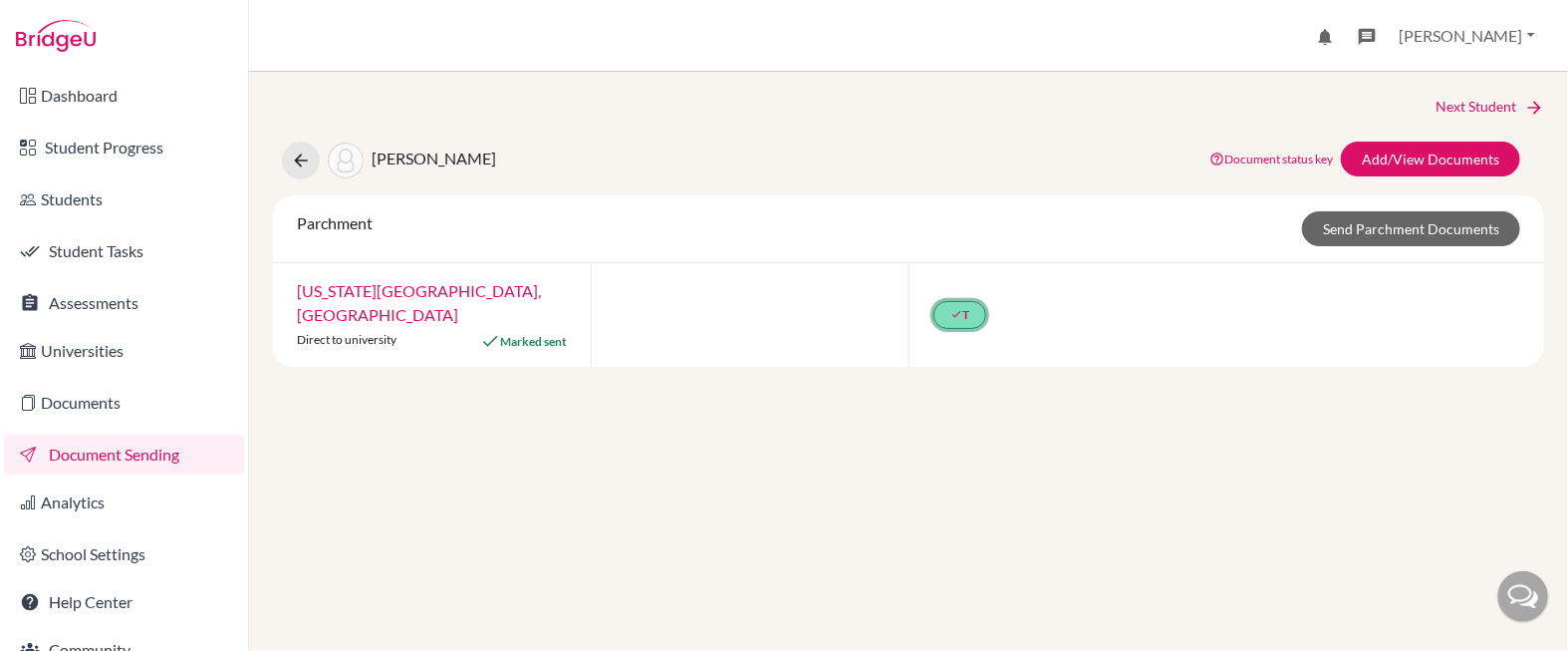 click on "done  T" 